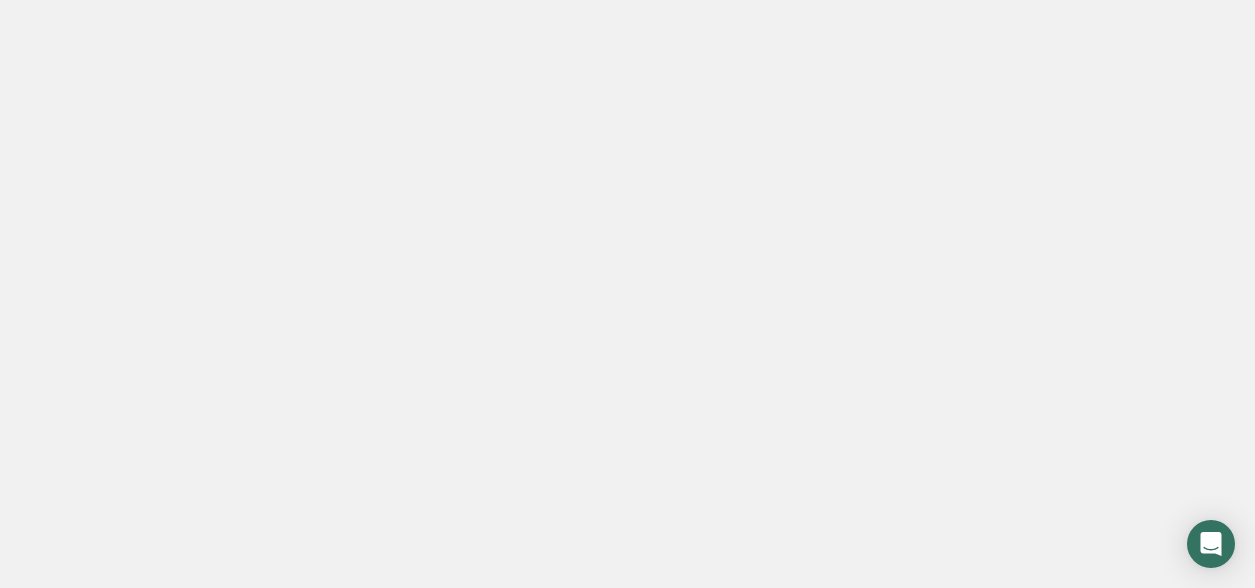 scroll, scrollTop: 0, scrollLeft: 0, axis: both 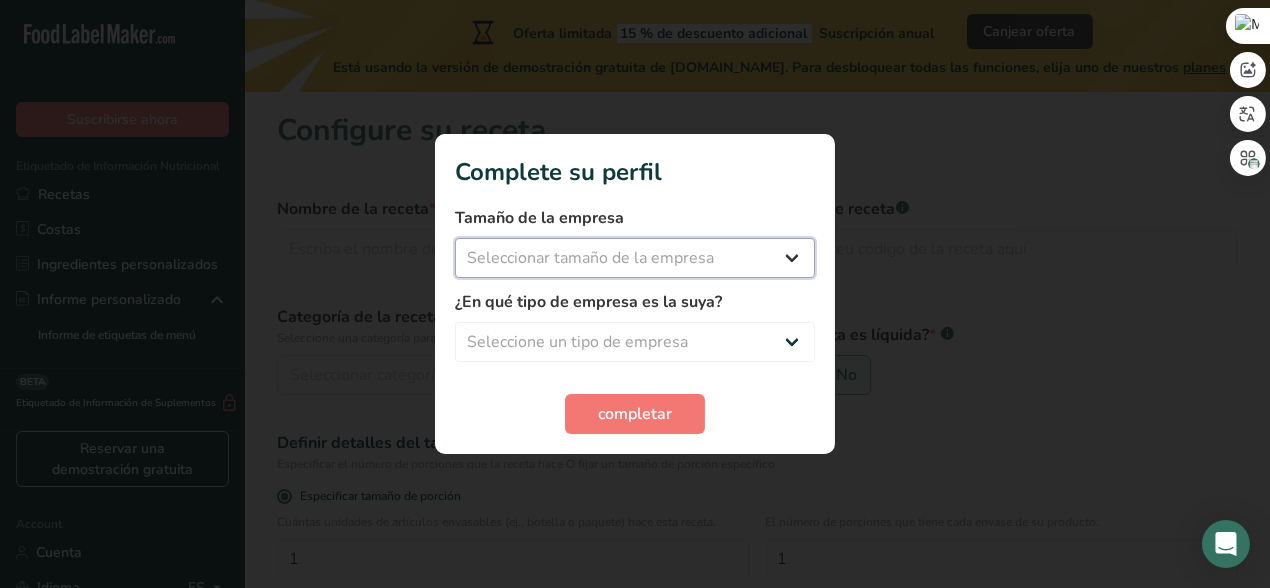 click on "Seleccionar tamaño de la empresa
Menos de 10 empleados
De 10 a 50 empleados
De 51 a 500 empleados
Más de 500 empleados" at bounding box center (635, 258) 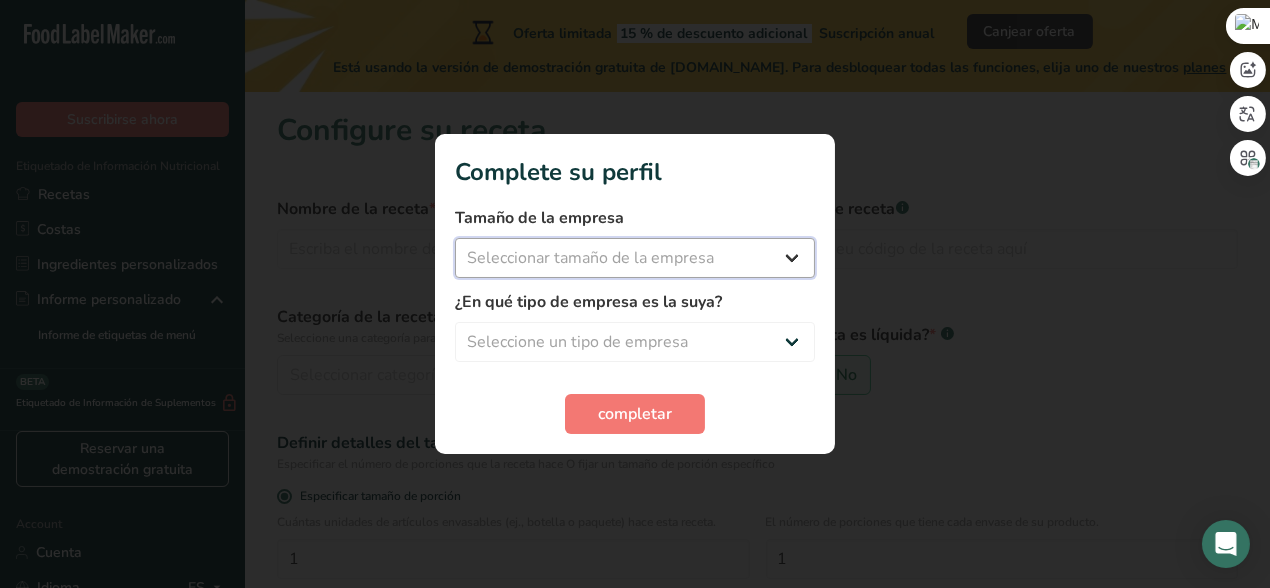 select on "1" 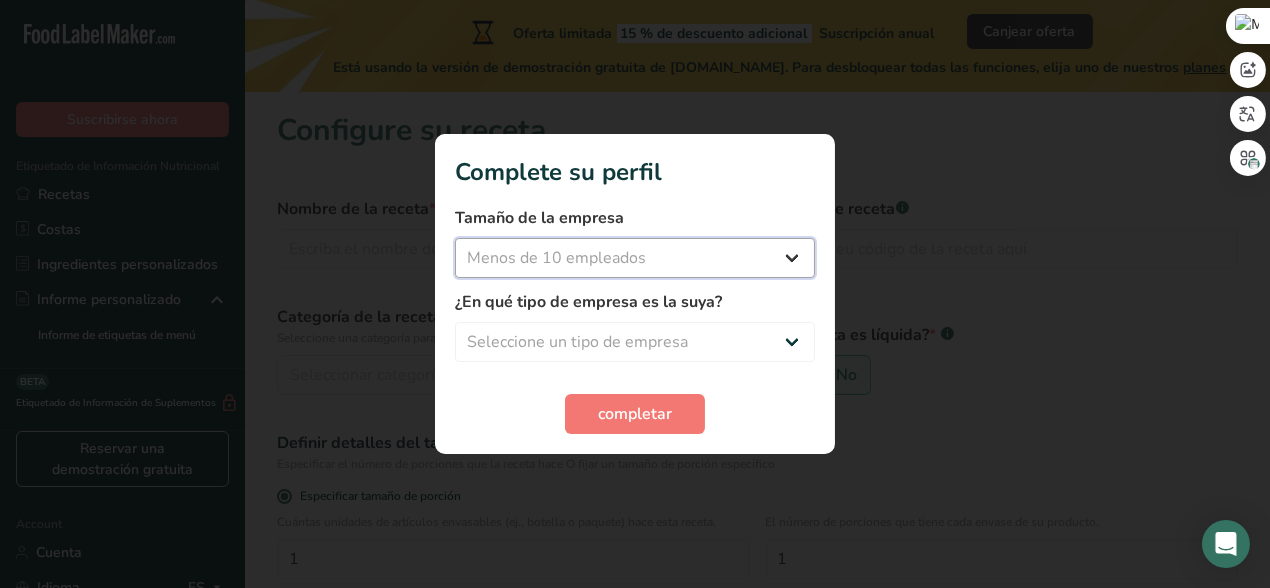 click on "Seleccionar tamaño de la empresa
Menos de 10 empleados
De 10 a 50 empleados
De 51 a 500 empleados
Más de 500 empleados" at bounding box center [635, 258] 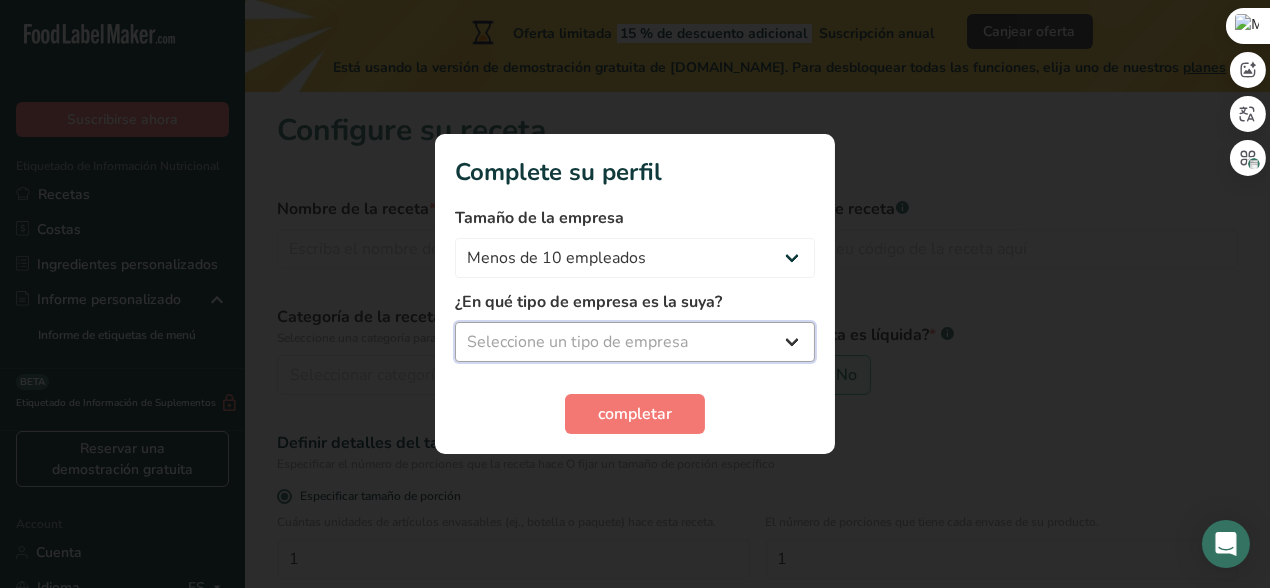 click on "Seleccione un tipo de empresa
Fabricante de alimentos envasados
Restaurante y cafetería
[GEOGRAPHIC_DATA]
Empresa de comidas preparadas y cáterin
Nutricionista
Bloguero gastronómico
Entrenador personal
Otro" at bounding box center (635, 342) 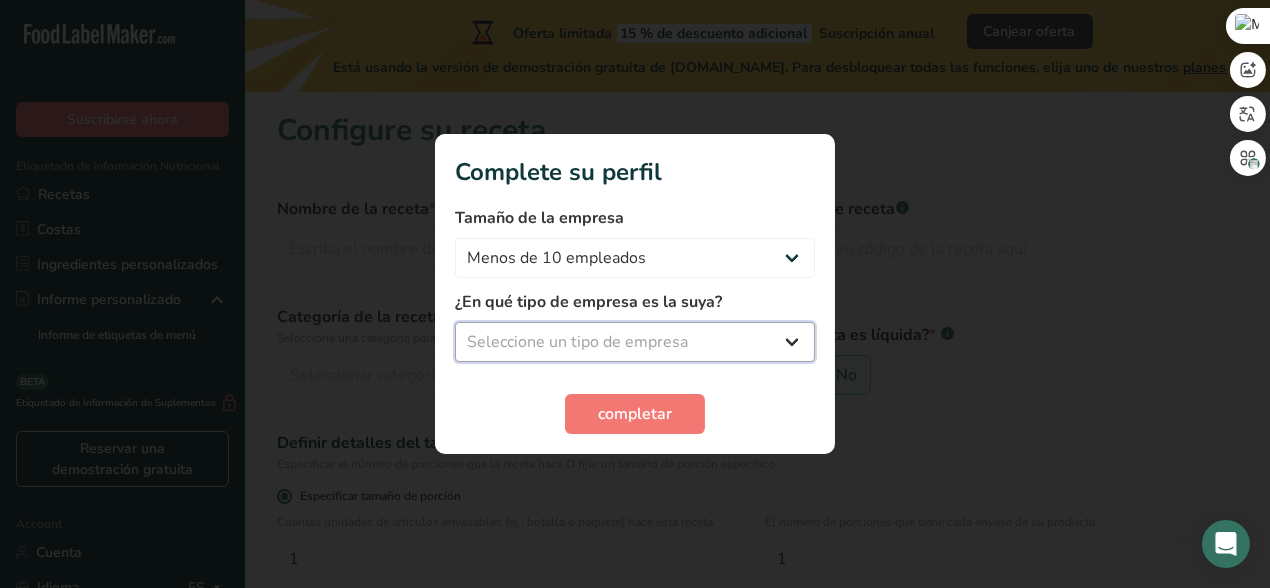 select on "8" 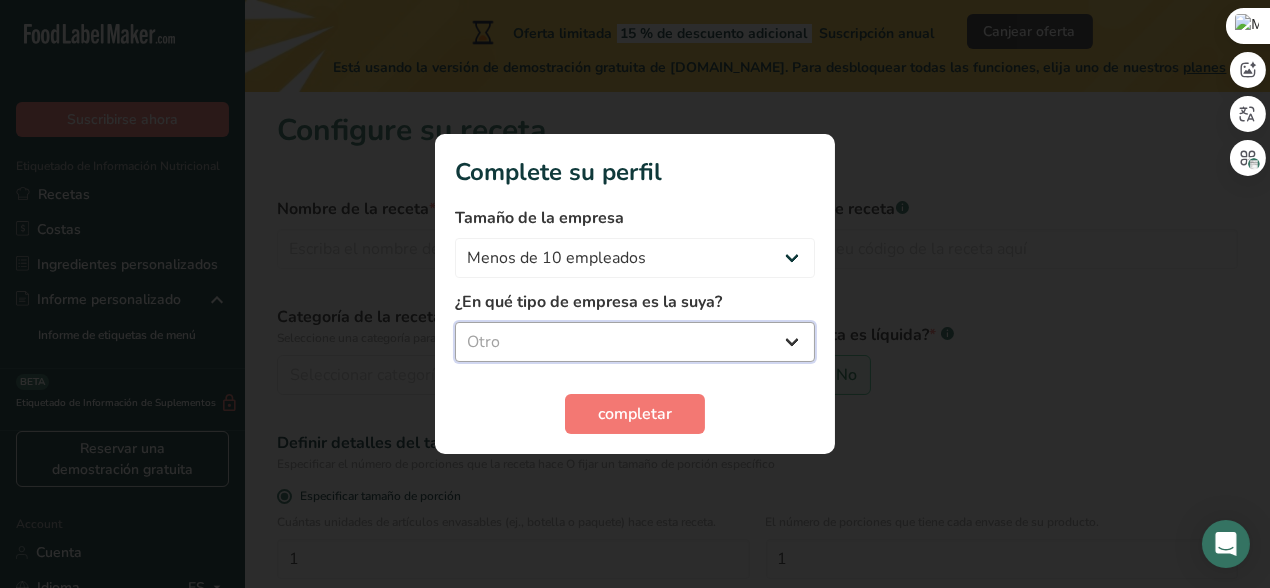 click on "Seleccione un tipo de empresa
Fabricante de alimentos envasados
Restaurante y cafetería
[GEOGRAPHIC_DATA]
Empresa de comidas preparadas y cáterin
Nutricionista
Bloguero gastronómico
Entrenador personal
Otro" at bounding box center (635, 342) 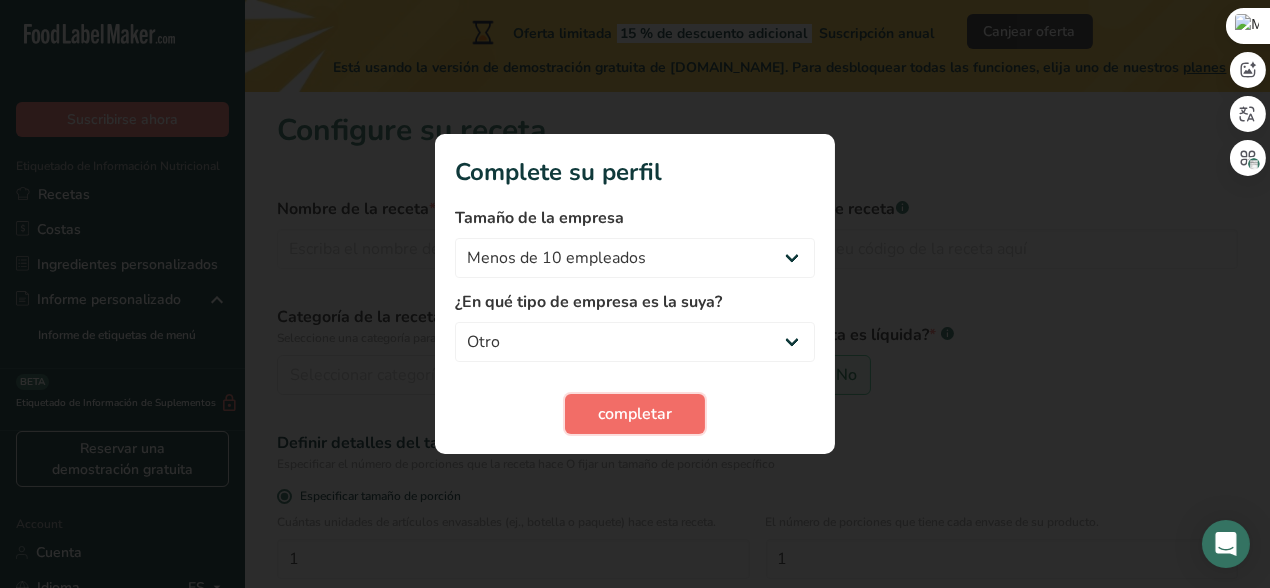 click on "completar" at bounding box center (635, 414) 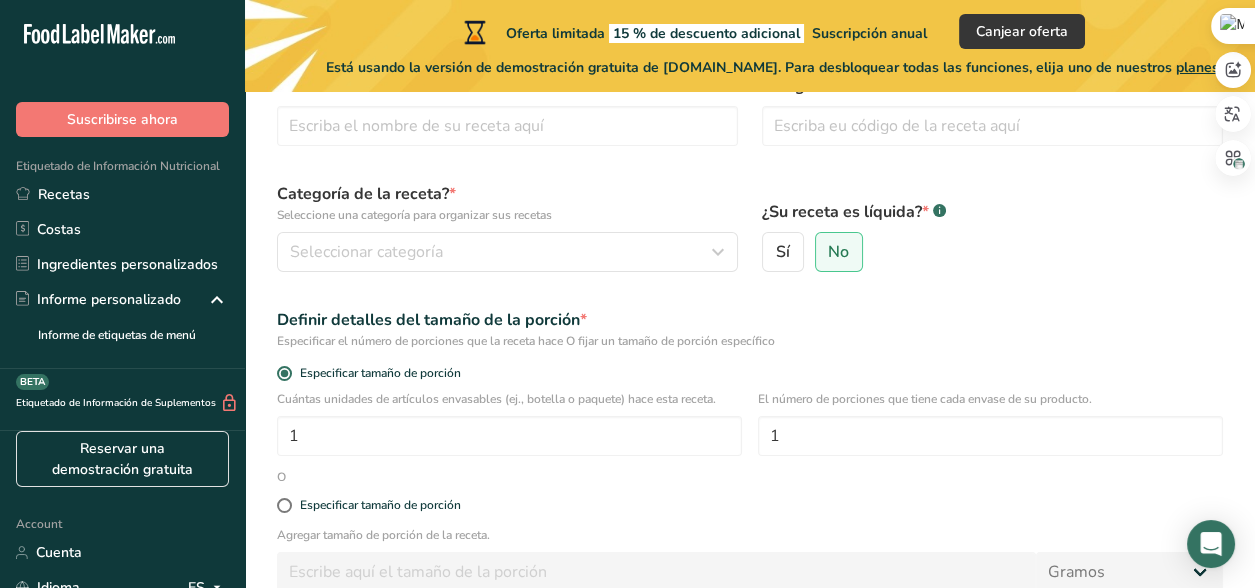 scroll, scrollTop: 0, scrollLeft: 0, axis: both 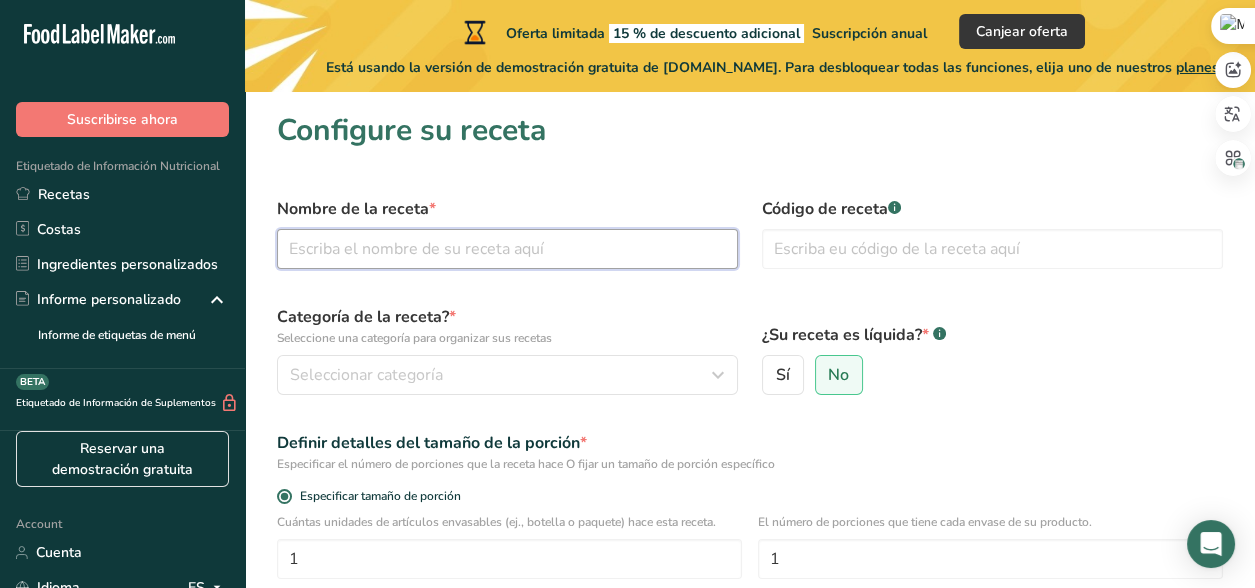 click at bounding box center [507, 249] 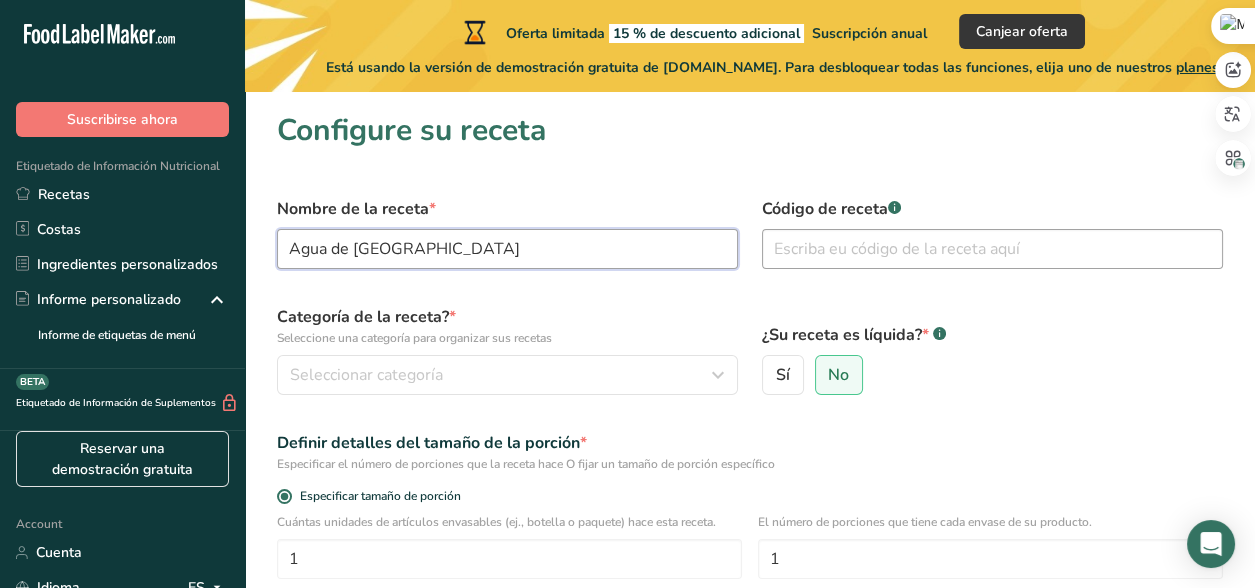 type on "Agua de [GEOGRAPHIC_DATA]" 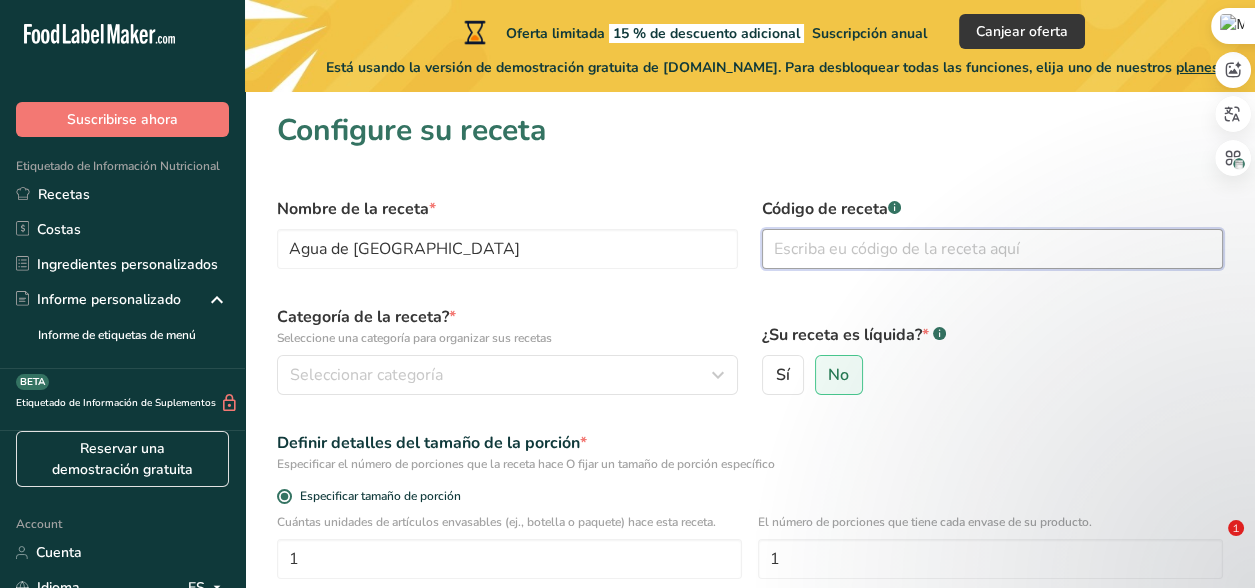 click at bounding box center (992, 249) 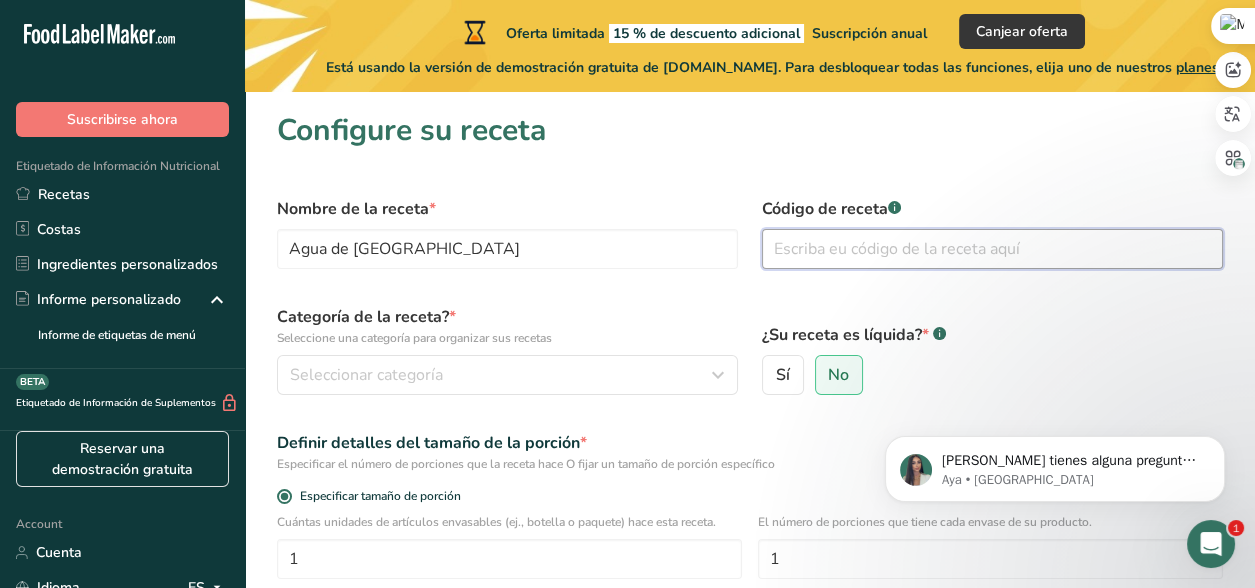 scroll, scrollTop: 0, scrollLeft: 0, axis: both 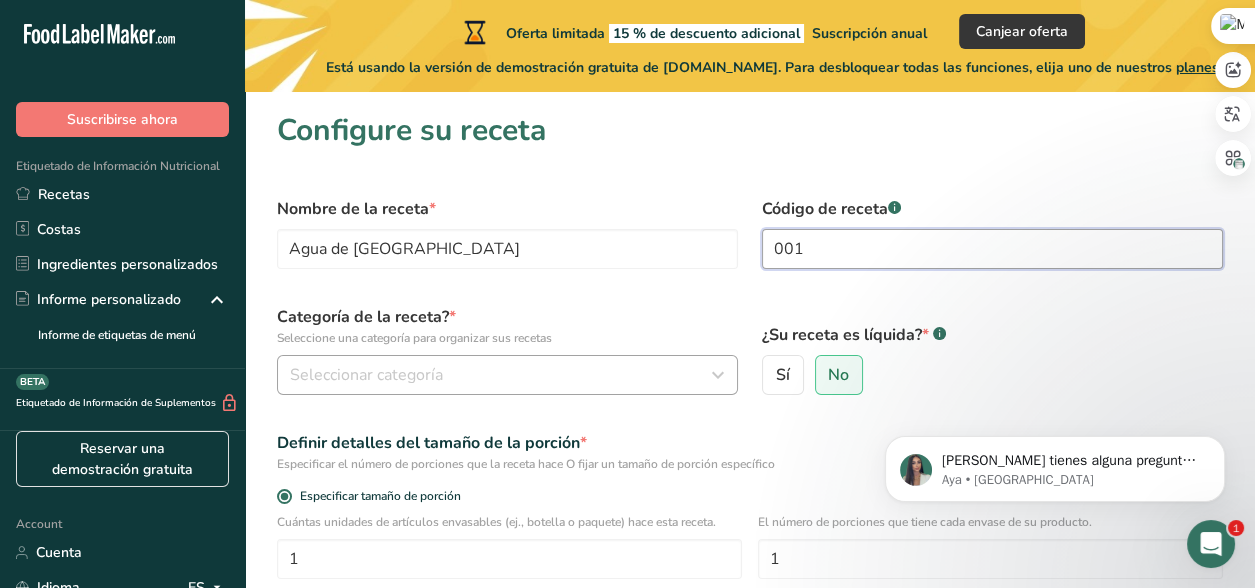 type on "001" 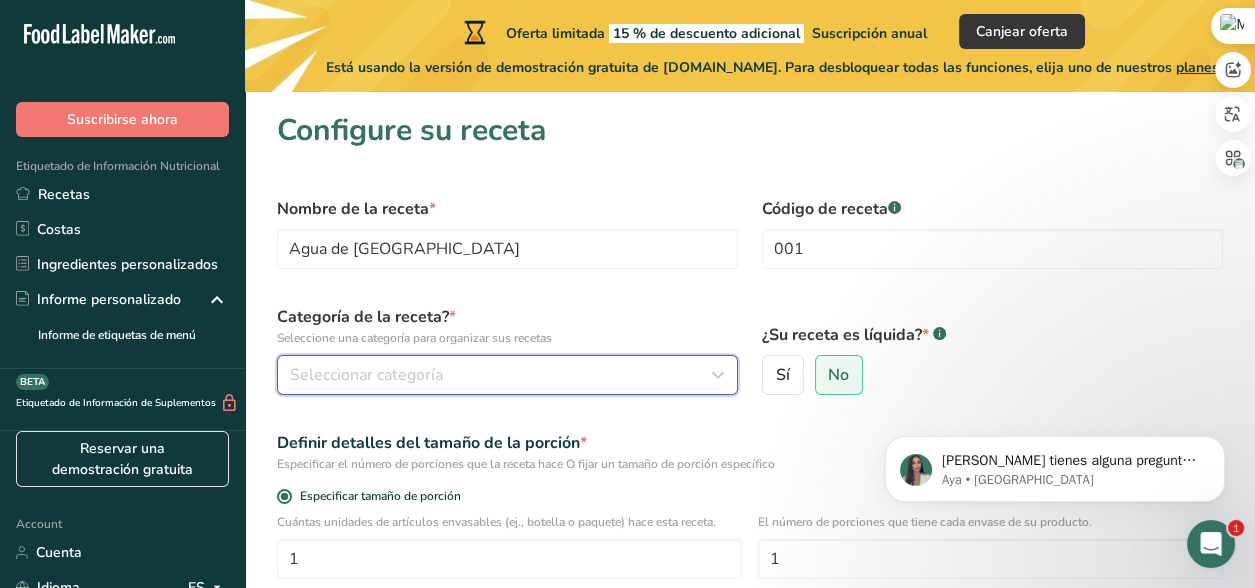 click on "Seleccionar categoría" at bounding box center (501, 375) 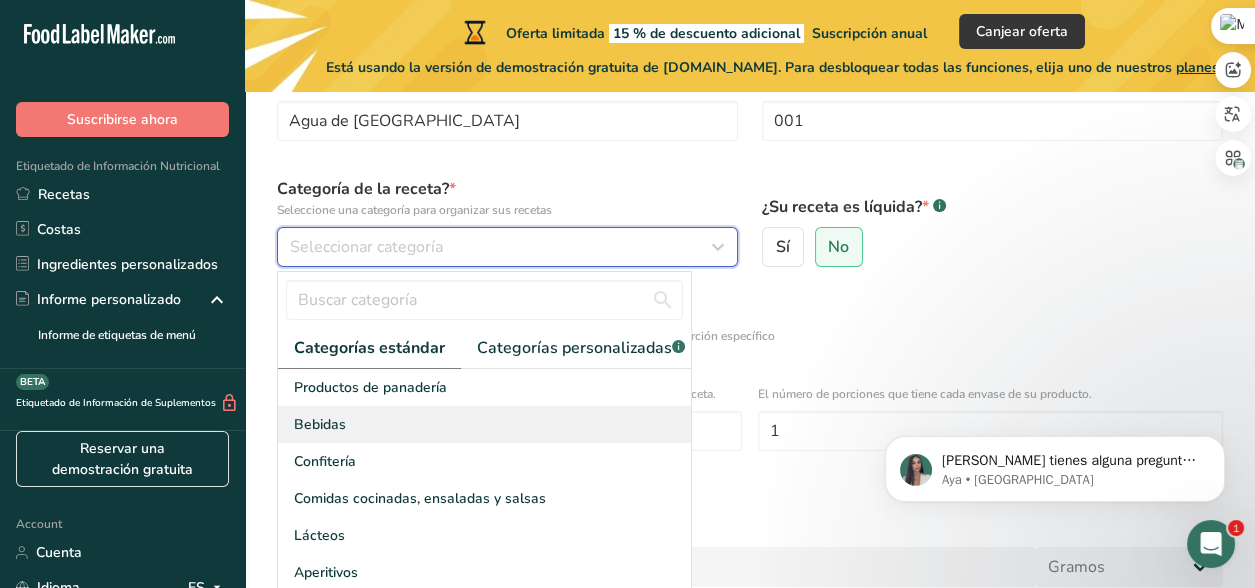 scroll, scrollTop: 200, scrollLeft: 0, axis: vertical 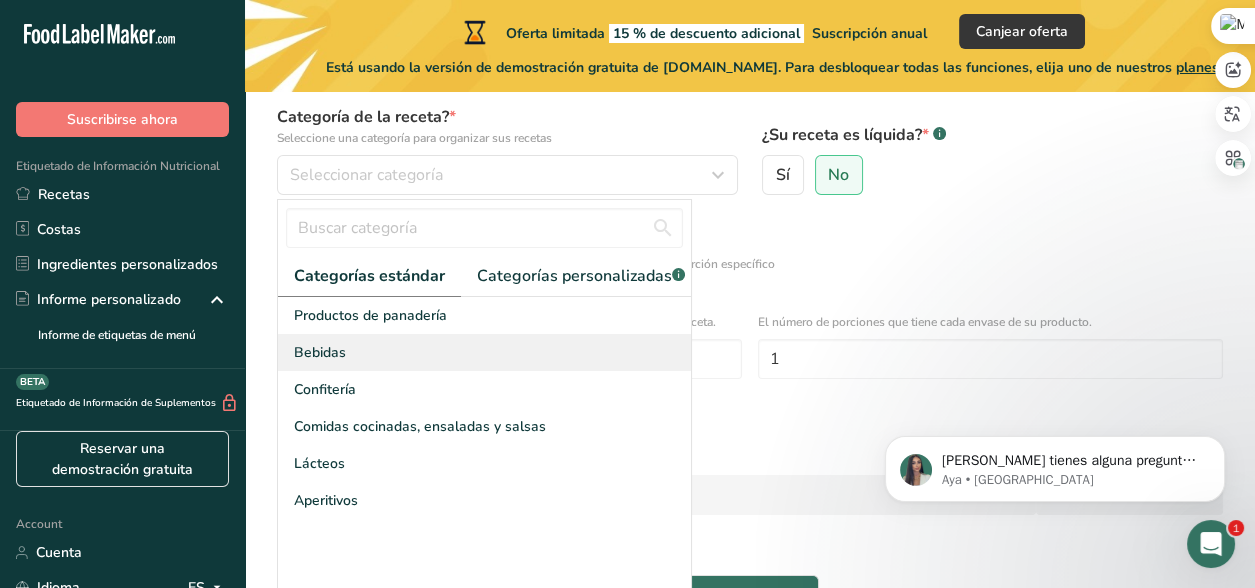 click on "Bebidas" at bounding box center [484, 352] 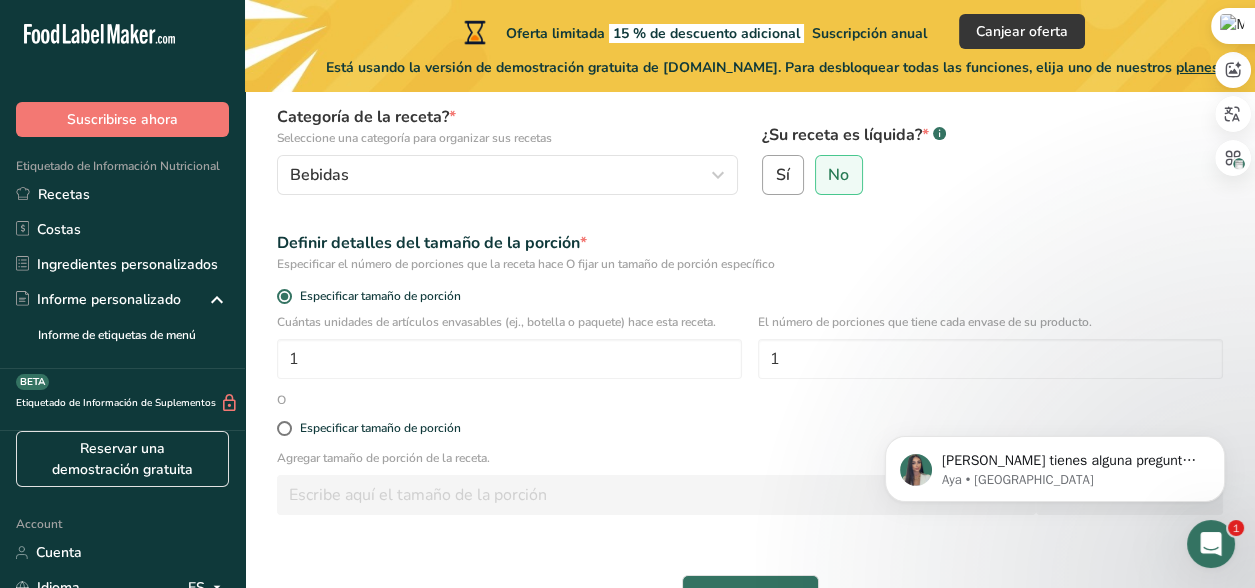 click on "Sí" at bounding box center [783, 175] 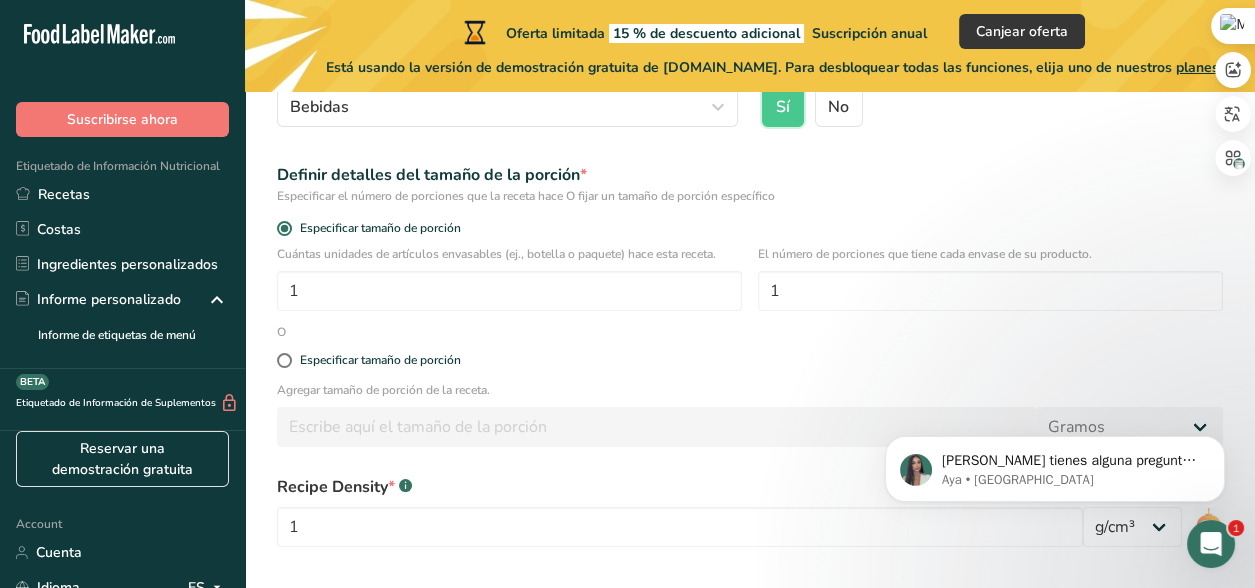 scroll, scrollTop: 300, scrollLeft: 0, axis: vertical 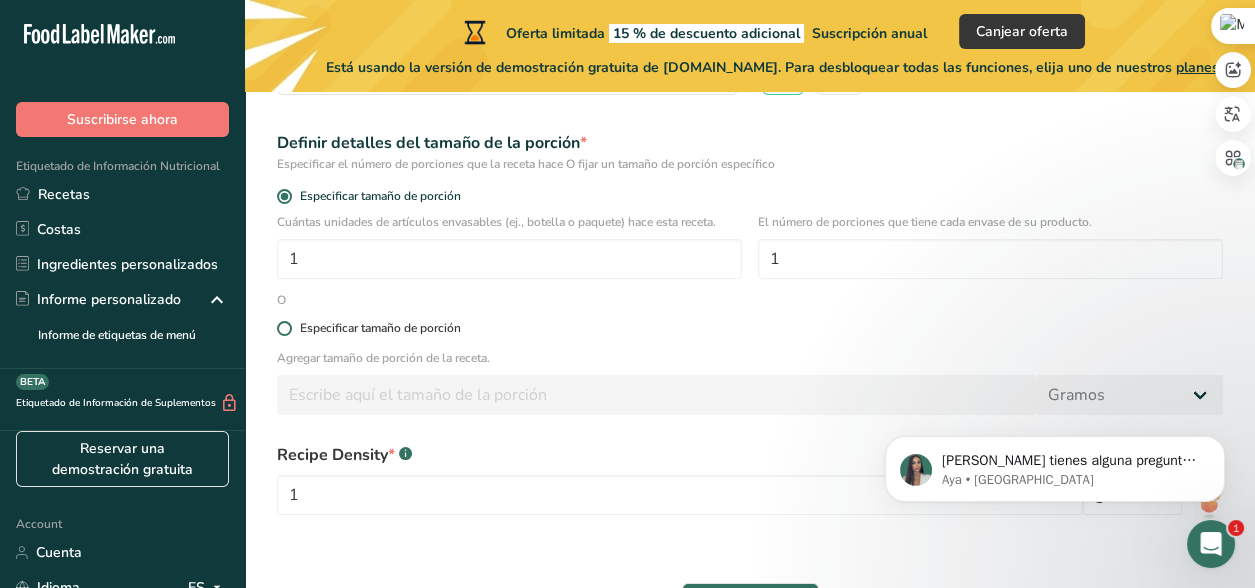 click at bounding box center [284, 328] 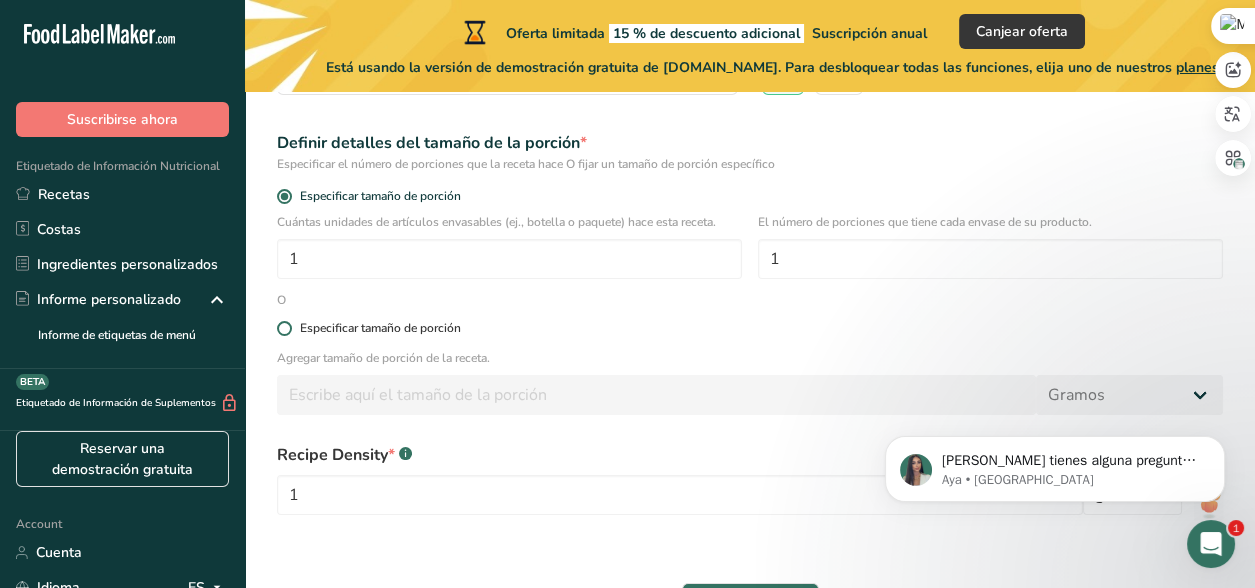 click on "Especificar tamaño de porción" at bounding box center [283, 328] 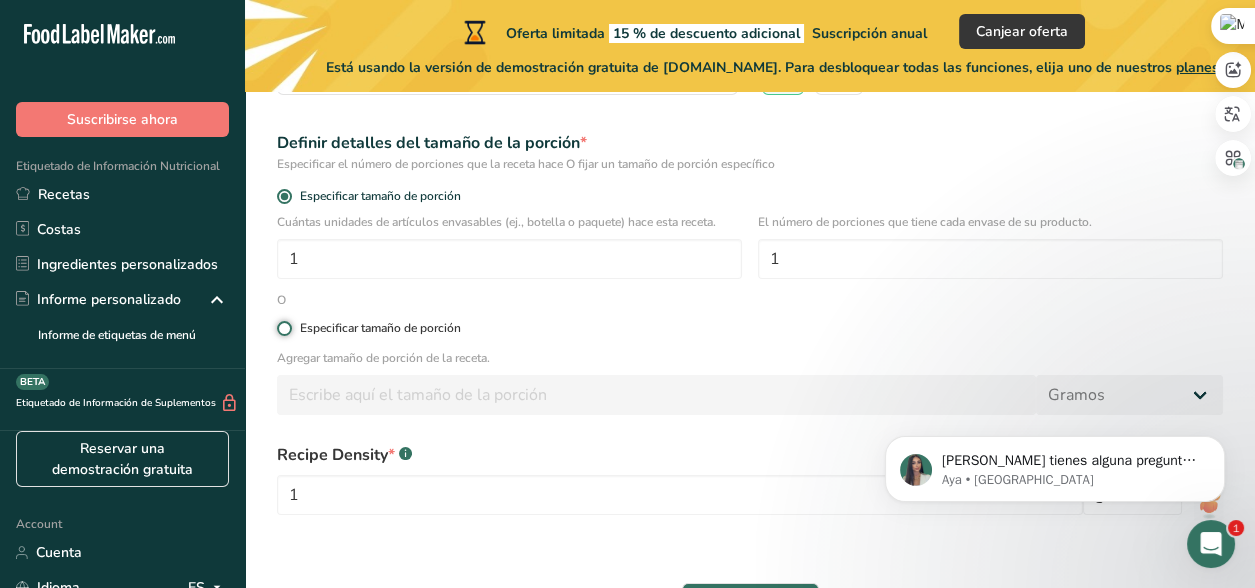 radio on "true" 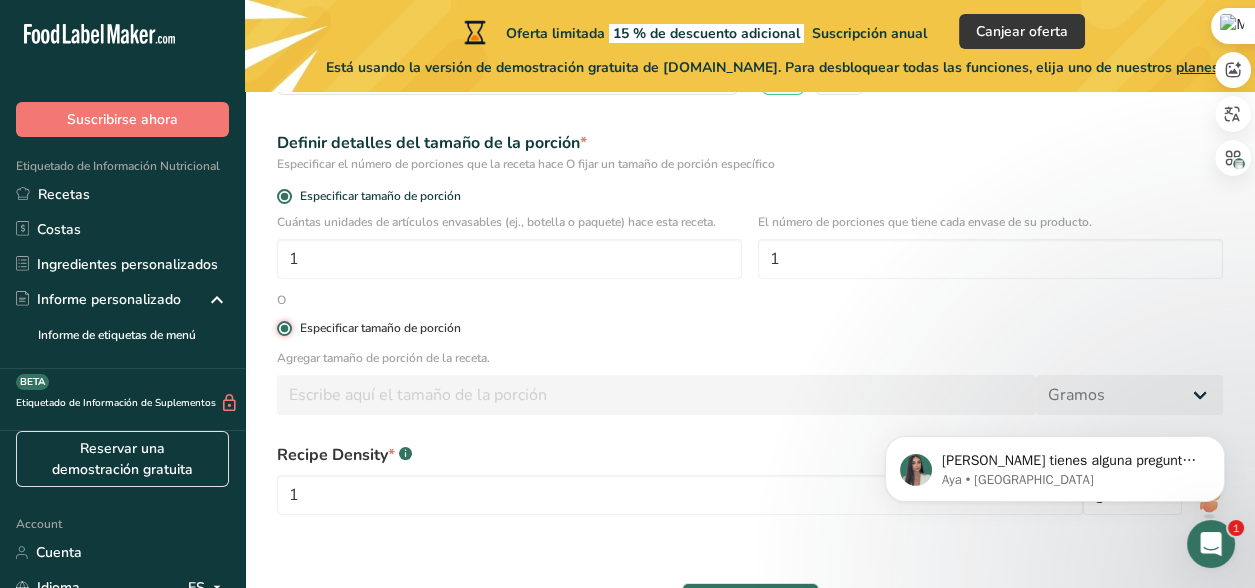 radio on "false" 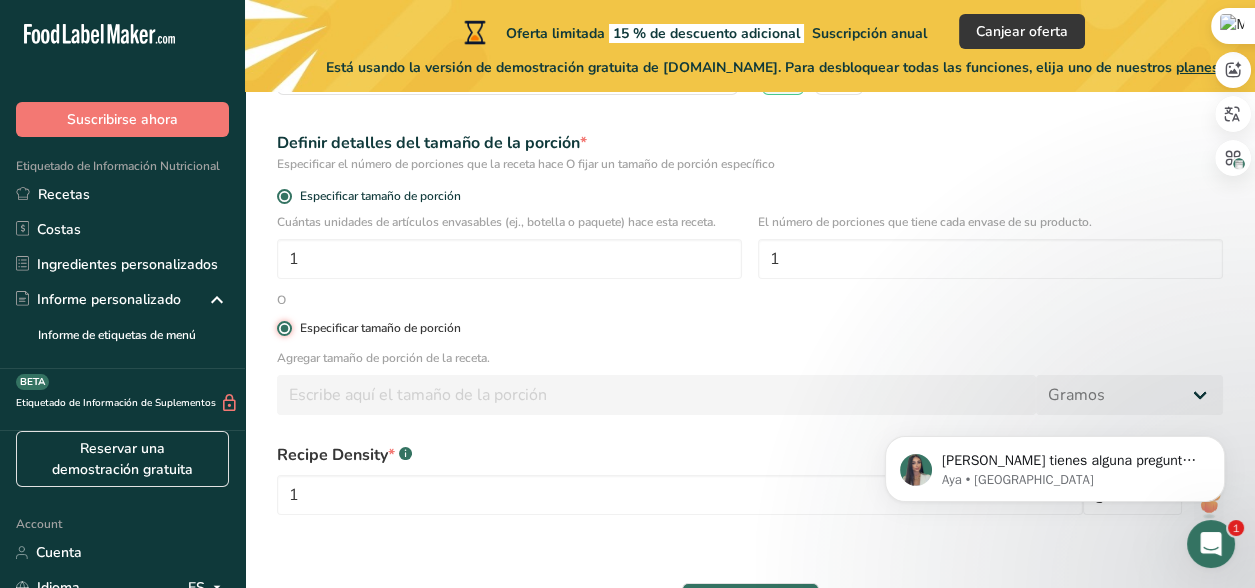 type 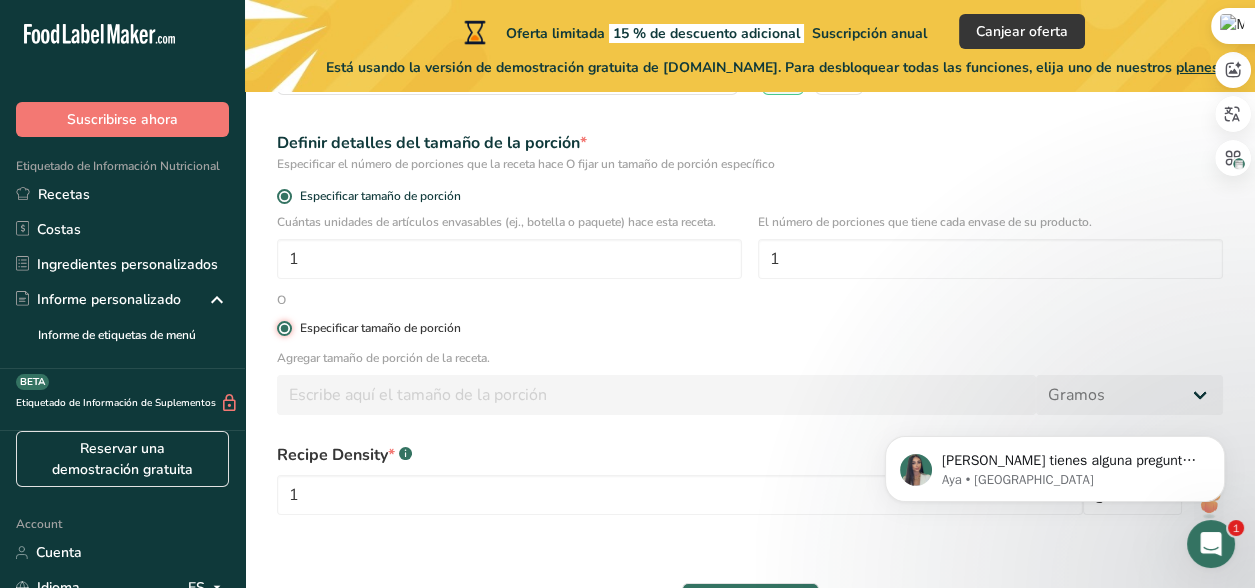 type 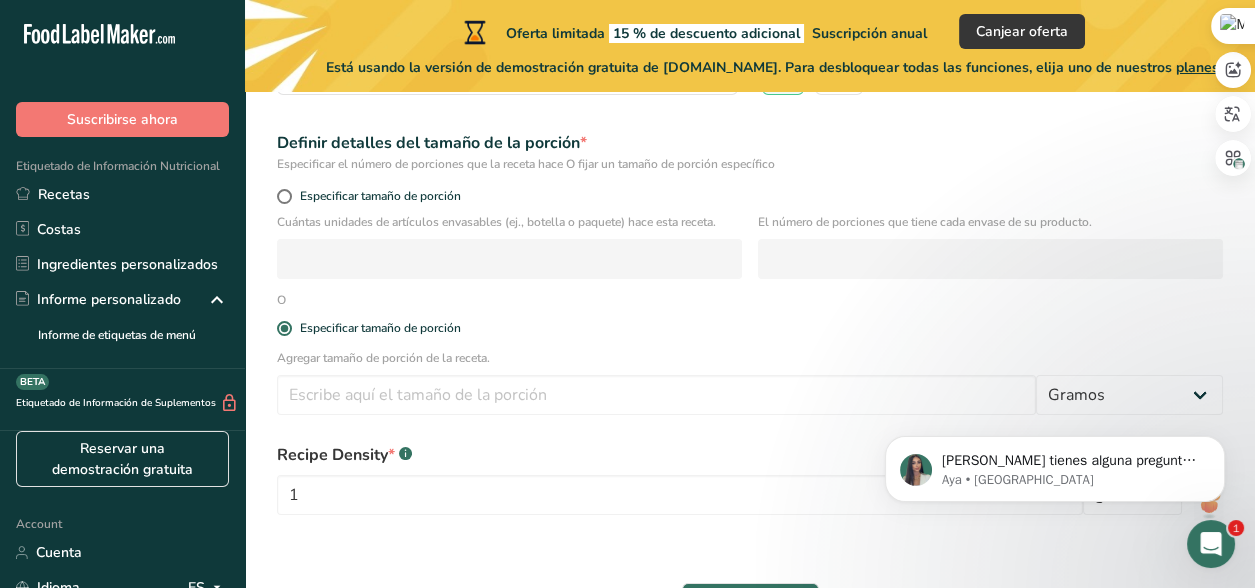 click on "[PERSON_NAME] tienes alguna pregunta no dudes en consultarnos. ¡Estamos aquí para ayudarte! 😊 Aya • [GEOGRAPHIC_DATA]" at bounding box center [1055, 377] 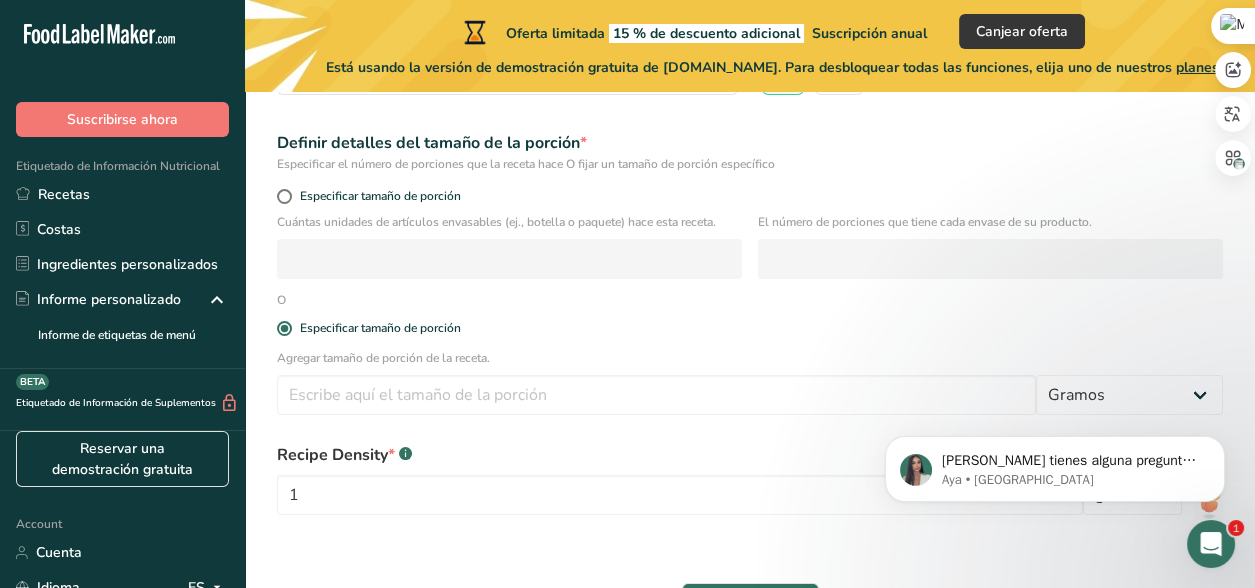 click on "[PERSON_NAME] tienes alguna pregunta no dudes en consultarnos. ¡Estamos aquí para ayudarte! 😊 Aya • [GEOGRAPHIC_DATA]" at bounding box center (1055, 377) 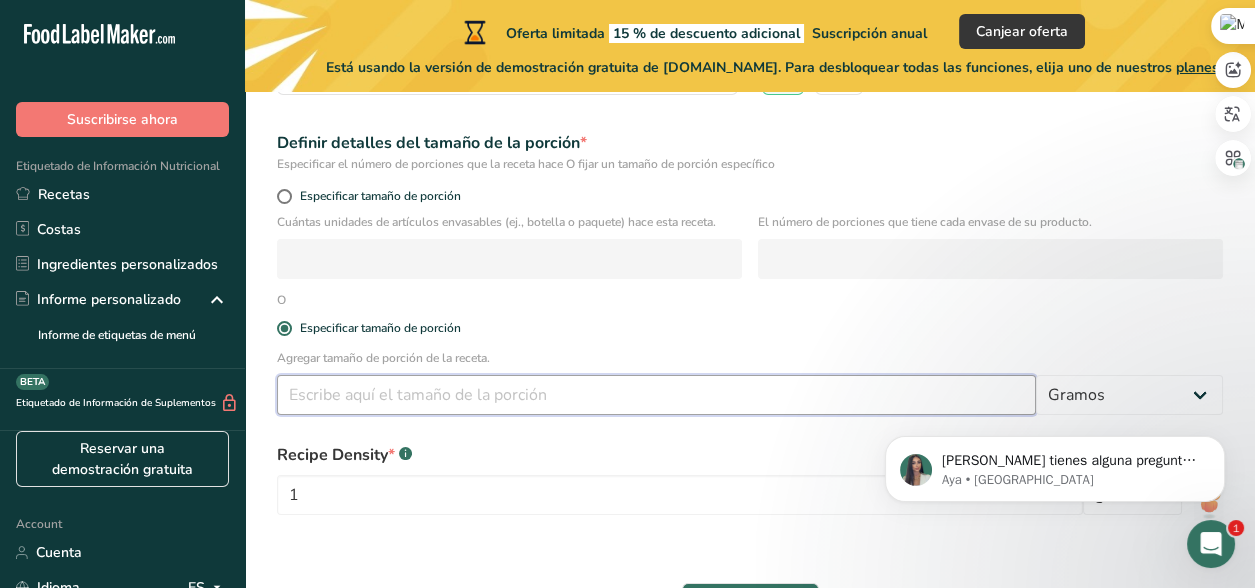 click at bounding box center [656, 395] 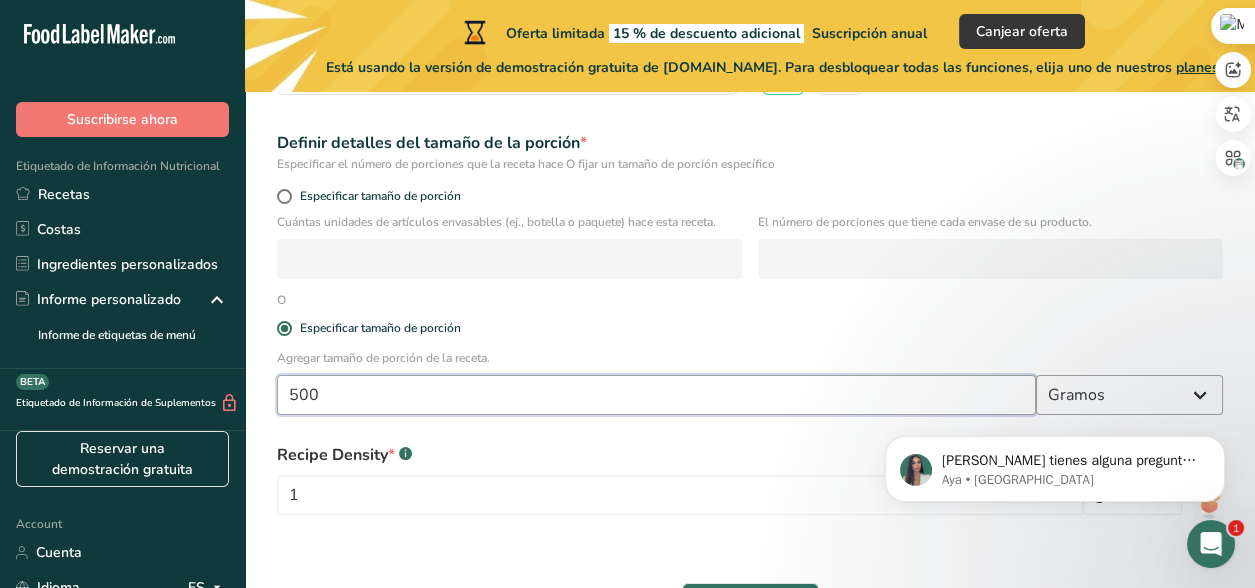 type on "500" 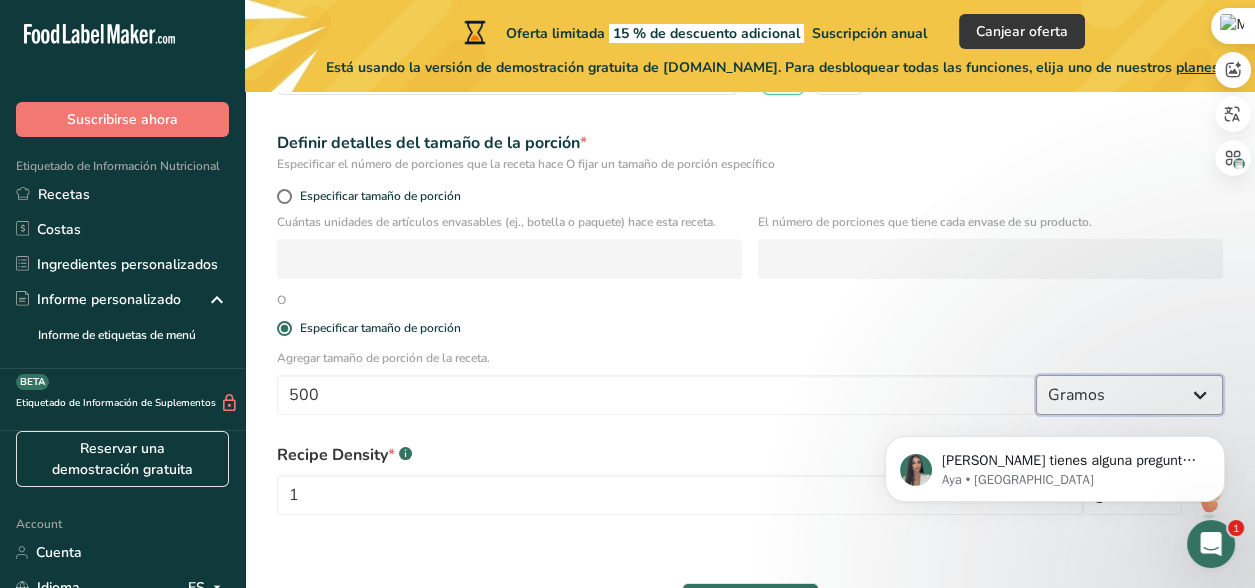 click on "Gramos
kg
mg
mcg
libras
onza
[GEOGRAPHIC_DATA]
mL
onza líquida
[GEOGRAPHIC_DATA]
cucharadita
[GEOGRAPHIC_DATA]
Cuarto de [GEOGRAPHIC_DATA]
[GEOGRAPHIC_DATA]" at bounding box center [1129, 395] 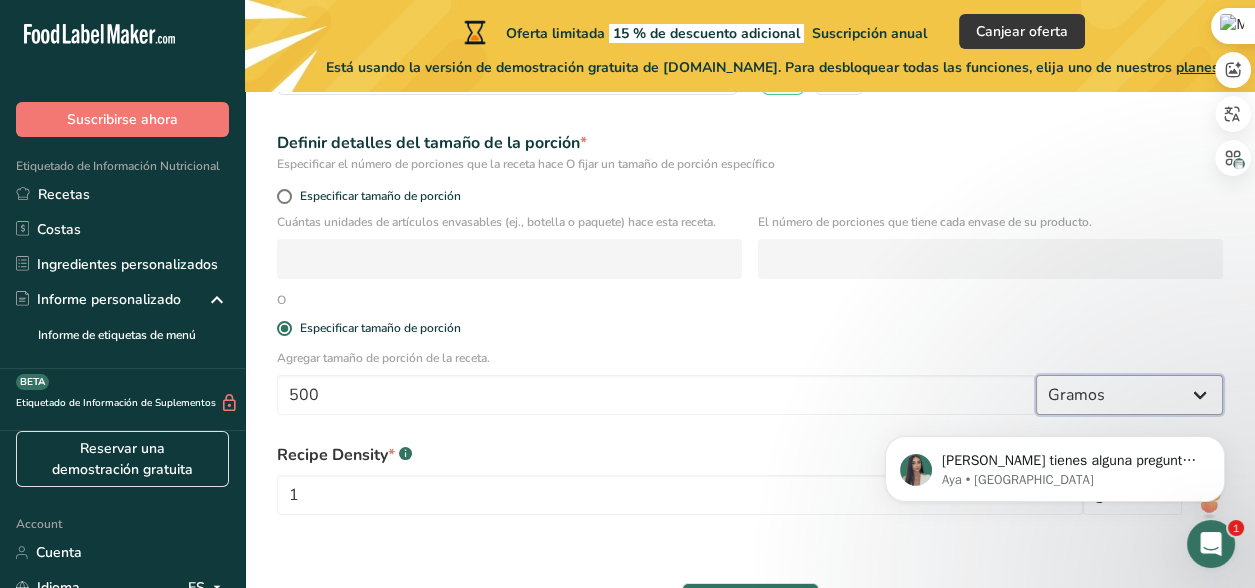 select on "17" 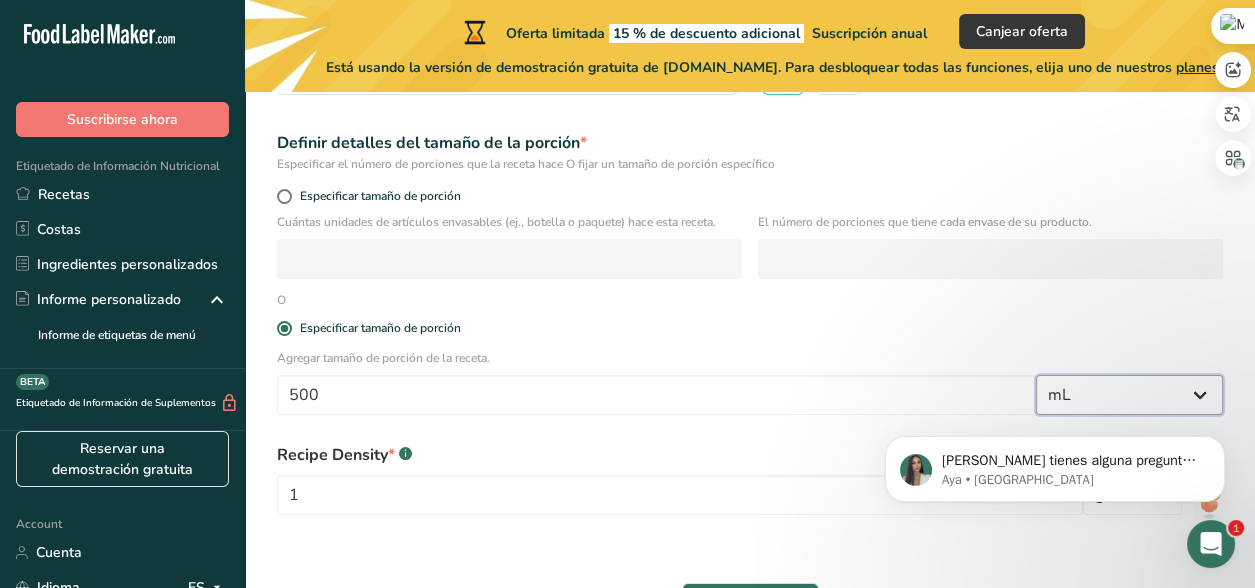 click on "Gramos
kg
mg
mcg
libras
onza
[GEOGRAPHIC_DATA]
mL
onza líquida
[GEOGRAPHIC_DATA]
cucharadita
[GEOGRAPHIC_DATA]
Cuarto de [GEOGRAPHIC_DATA]
[GEOGRAPHIC_DATA]" at bounding box center [1129, 395] 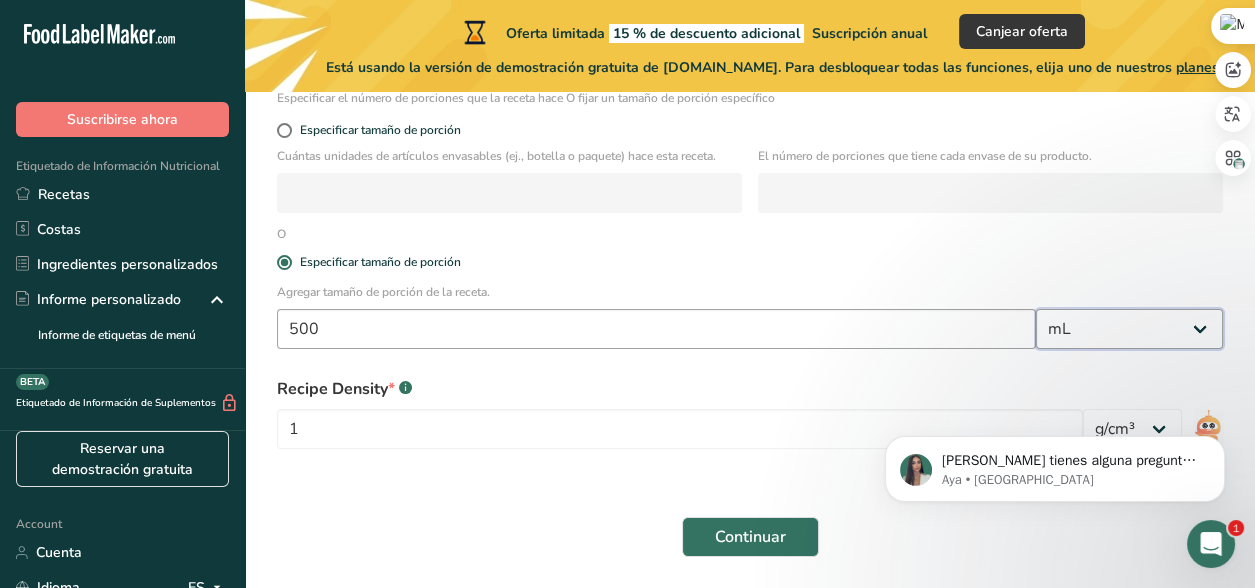scroll, scrollTop: 431, scrollLeft: 0, axis: vertical 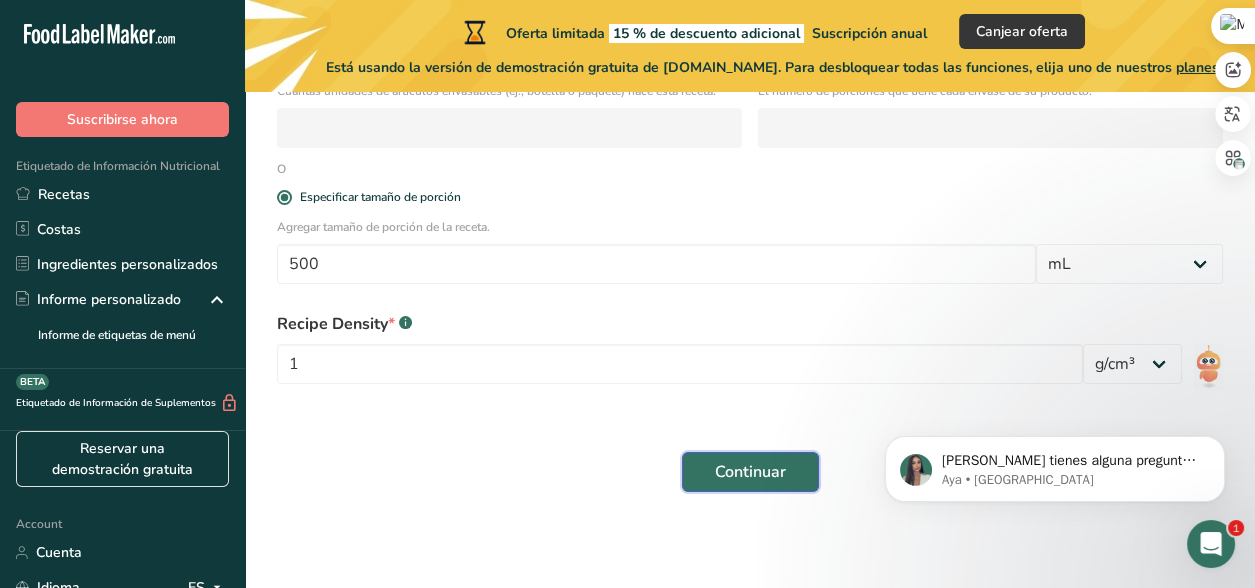 click on "Continuar" at bounding box center (750, 472) 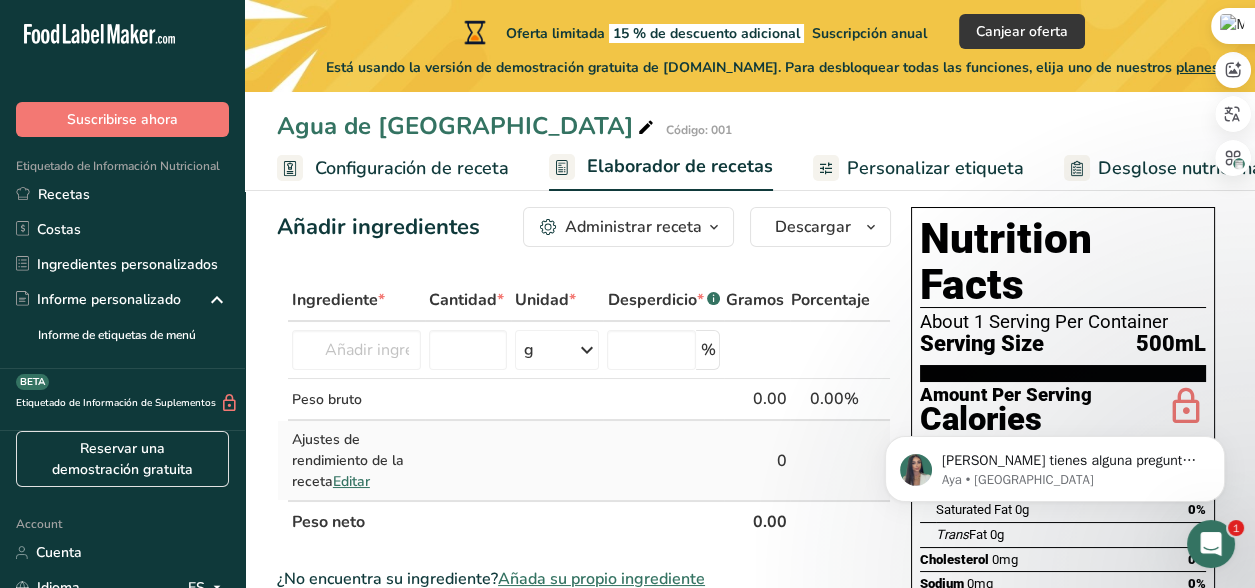 scroll, scrollTop: 0, scrollLeft: 0, axis: both 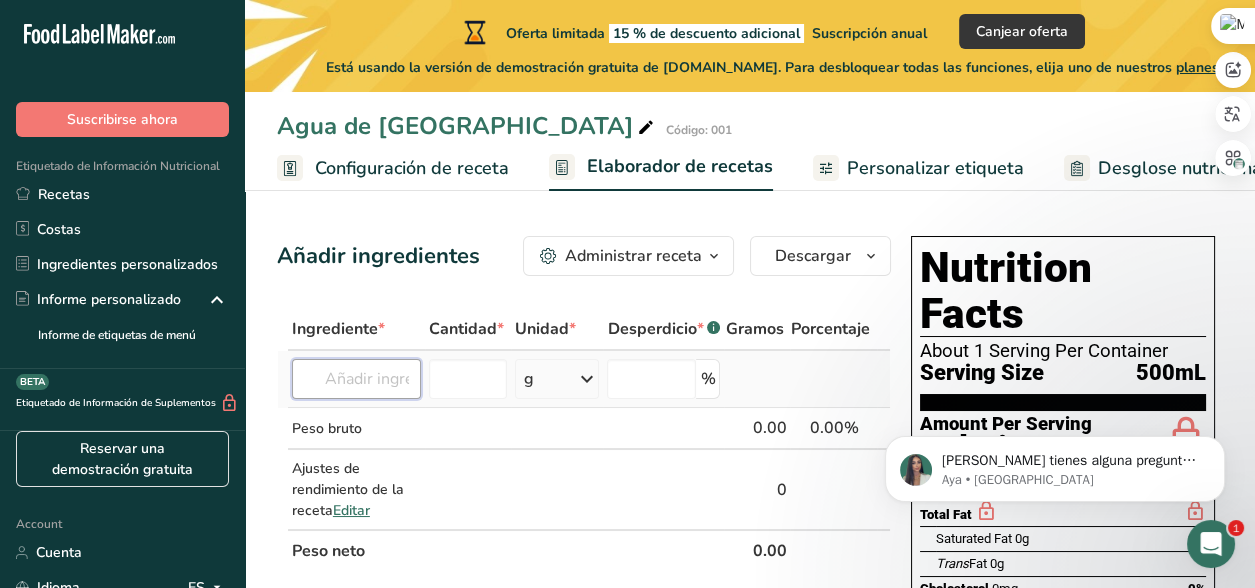 click at bounding box center (356, 379) 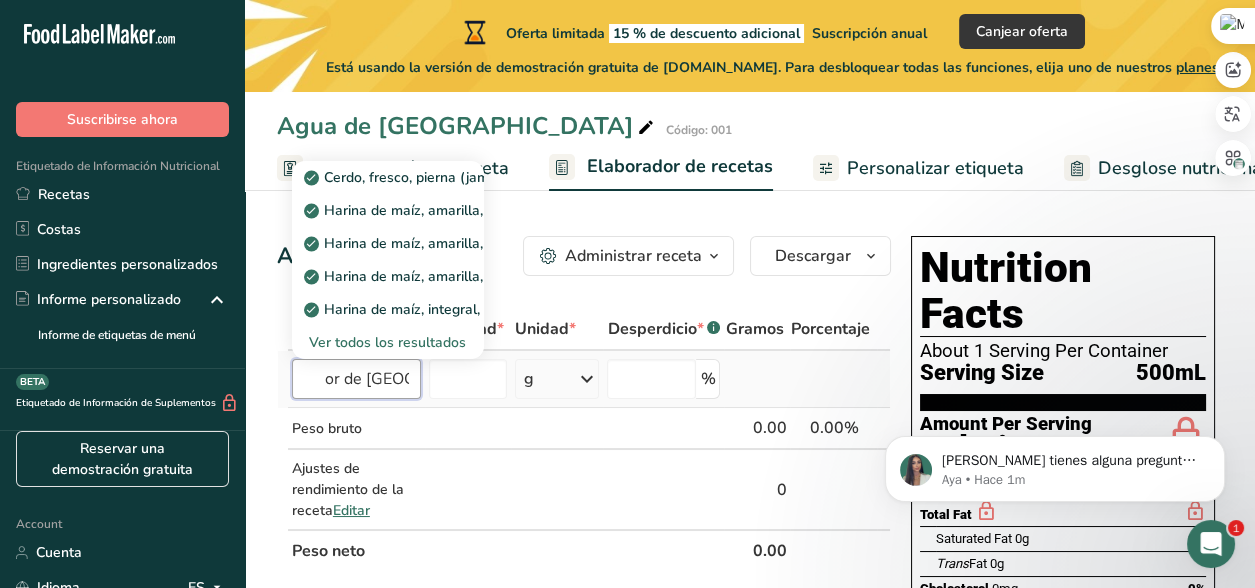 scroll, scrollTop: 0, scrollLeft: 18, axis: horizontal 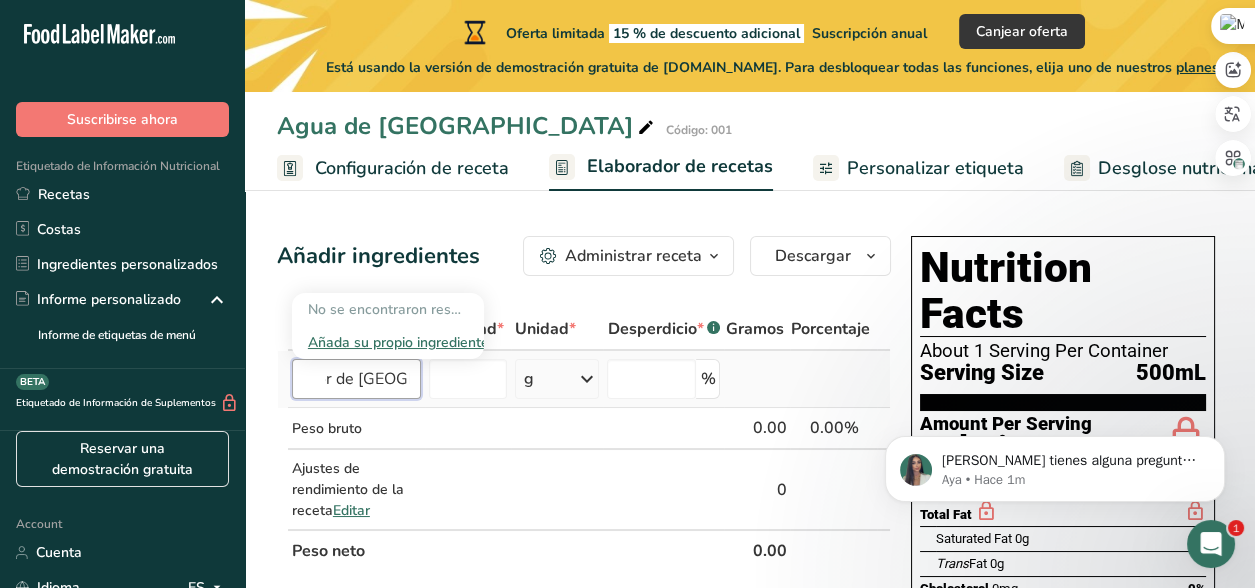 click on "flor de [GEOGRAPHIC_DATA]" at bounding box center (356, 379) 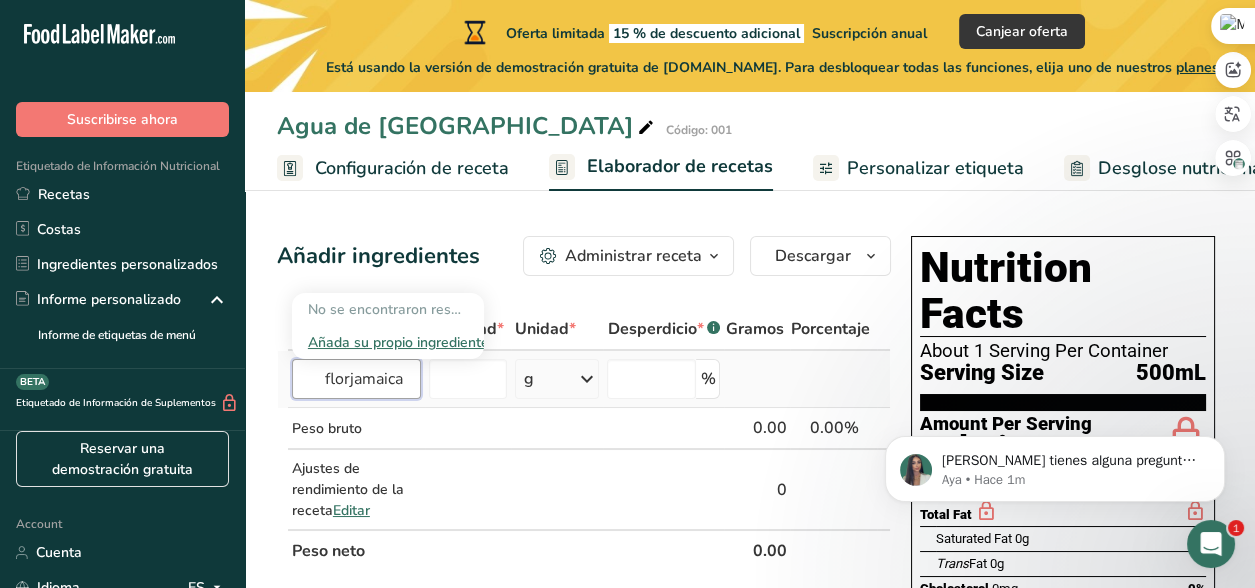 scroll, scrollTop: 0, scrollLeft: 0, axis: both 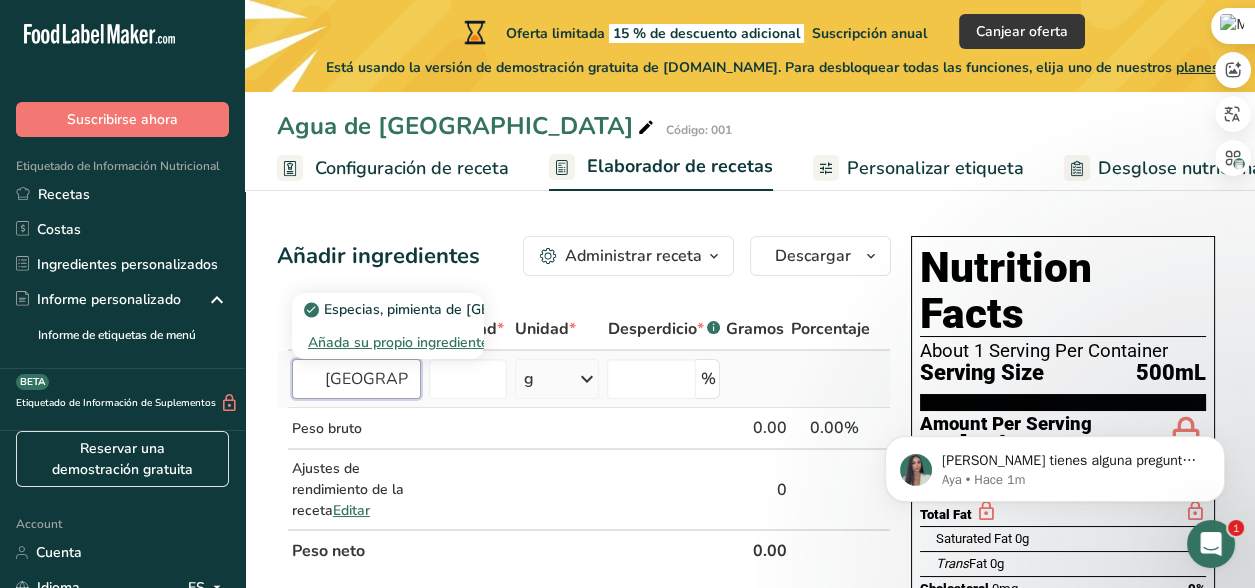 type on "[GEOGRAPHIC_DATA]" 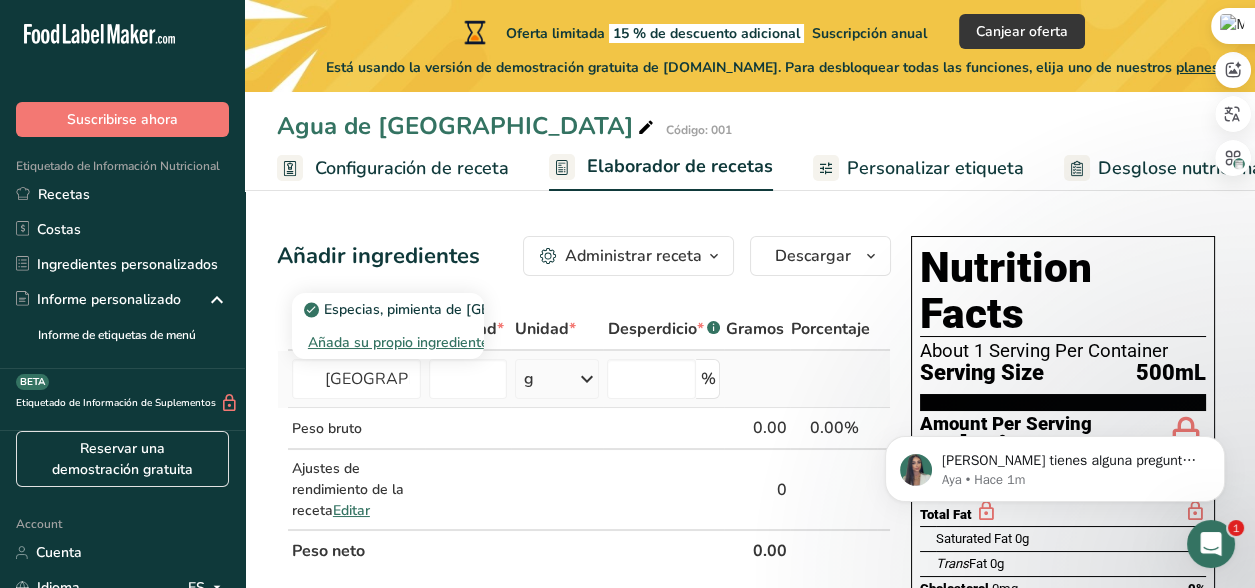 type 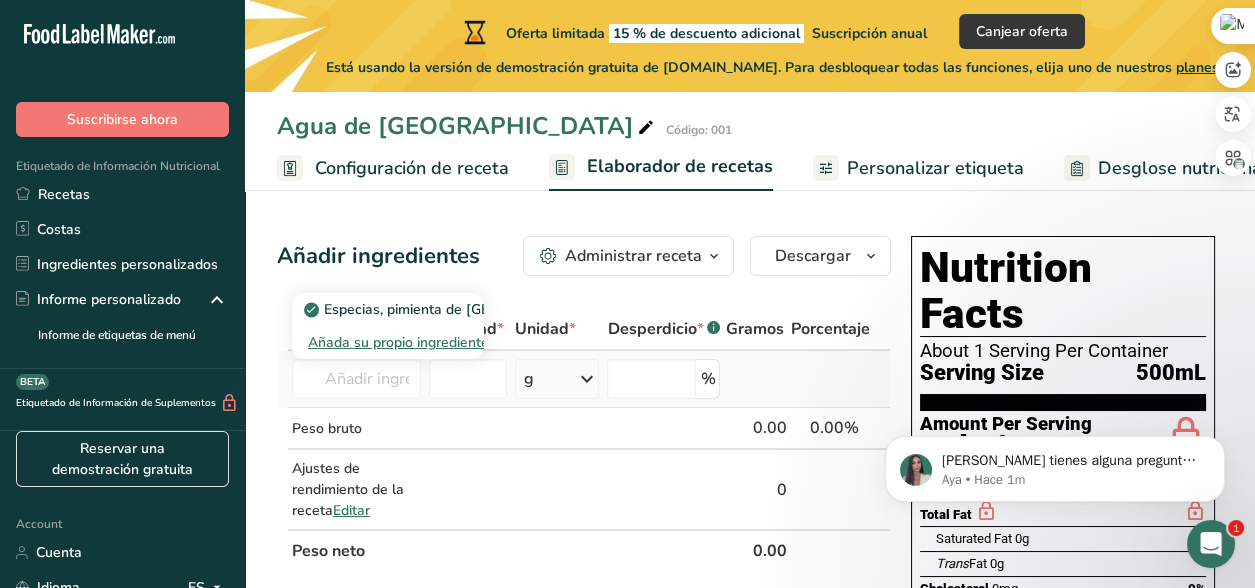 click on "Añada su propio ingrediente" at bounding box center [388, 342] 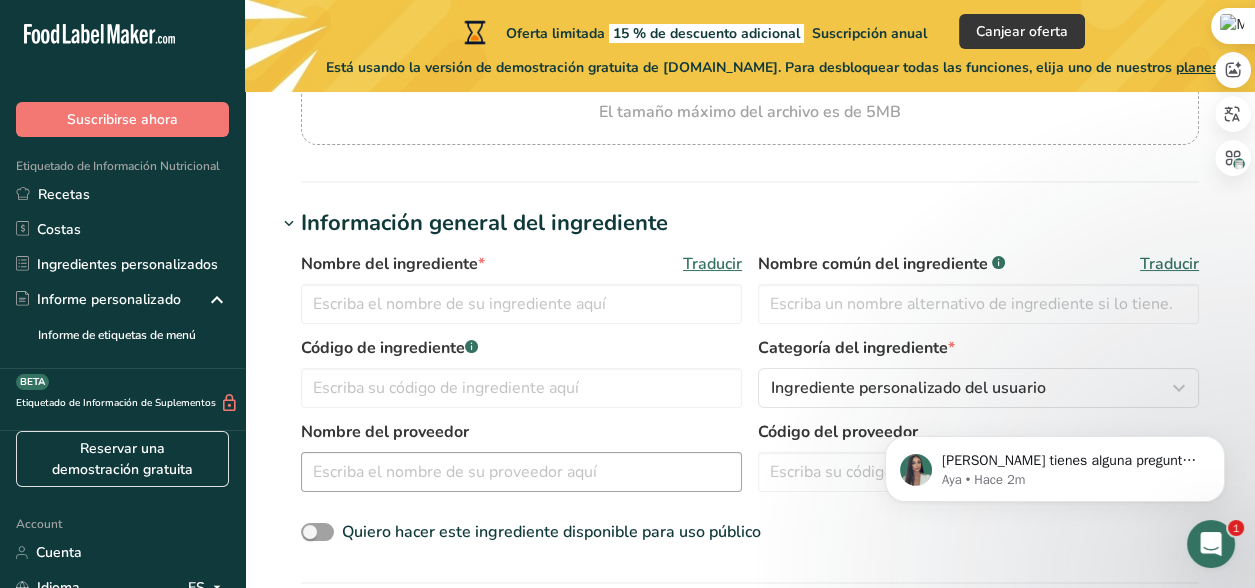 scroll, scrollTop: 99, scrollLeft: 0, axis: vertical 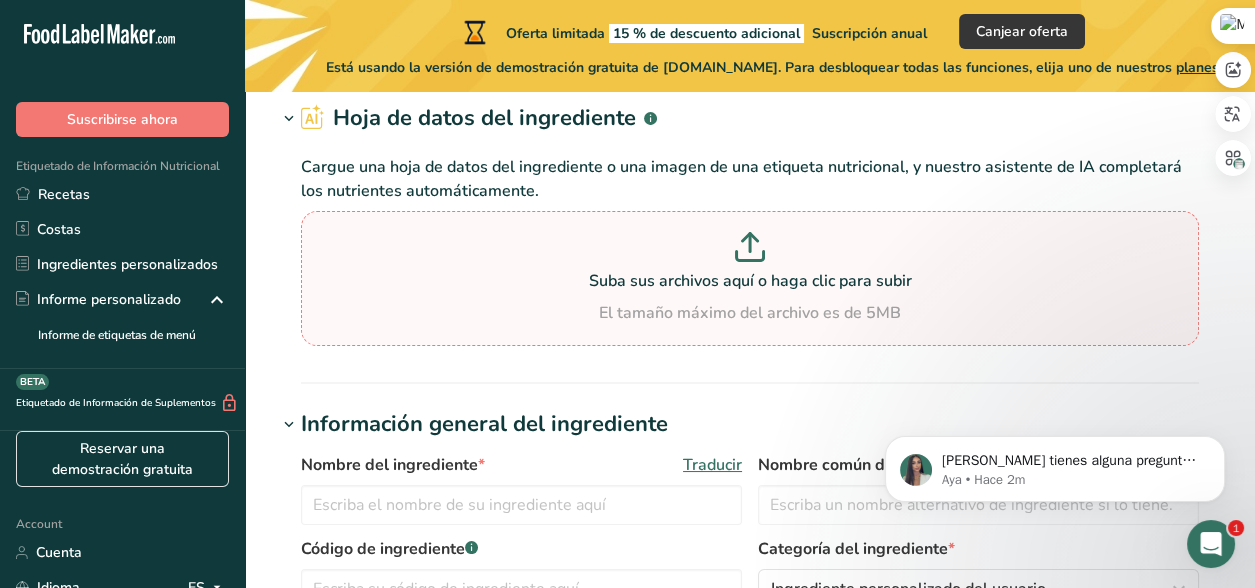 click on "El tamaño máximo del archivo es de 5MB" at bounding box center [750, 313] 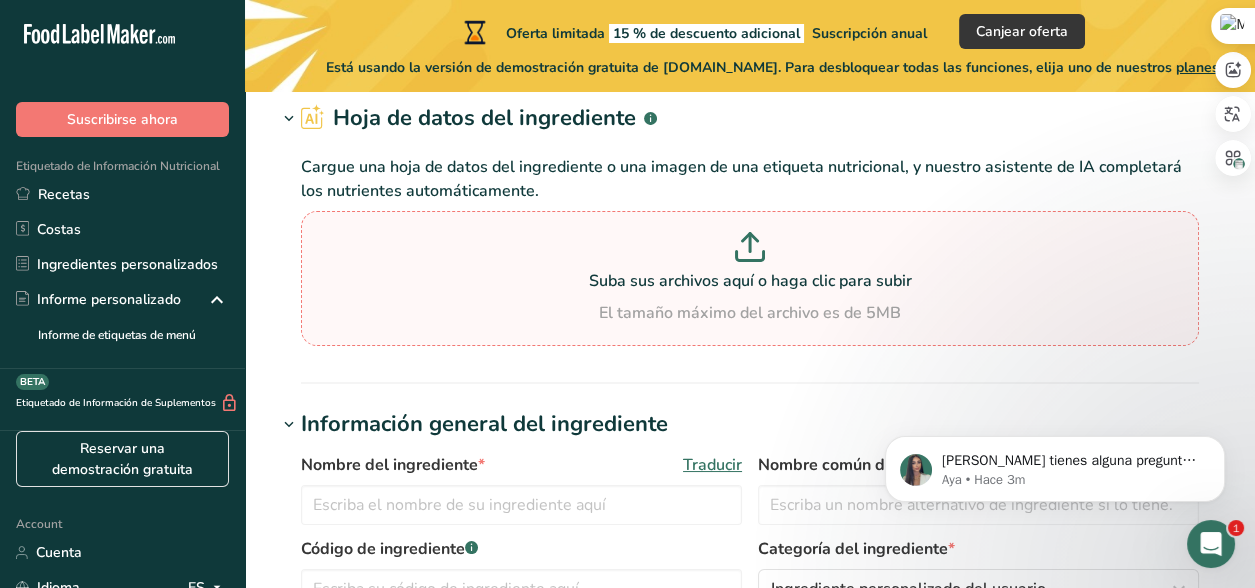 type on "C:\fakepath\flor jamaica.jpg" 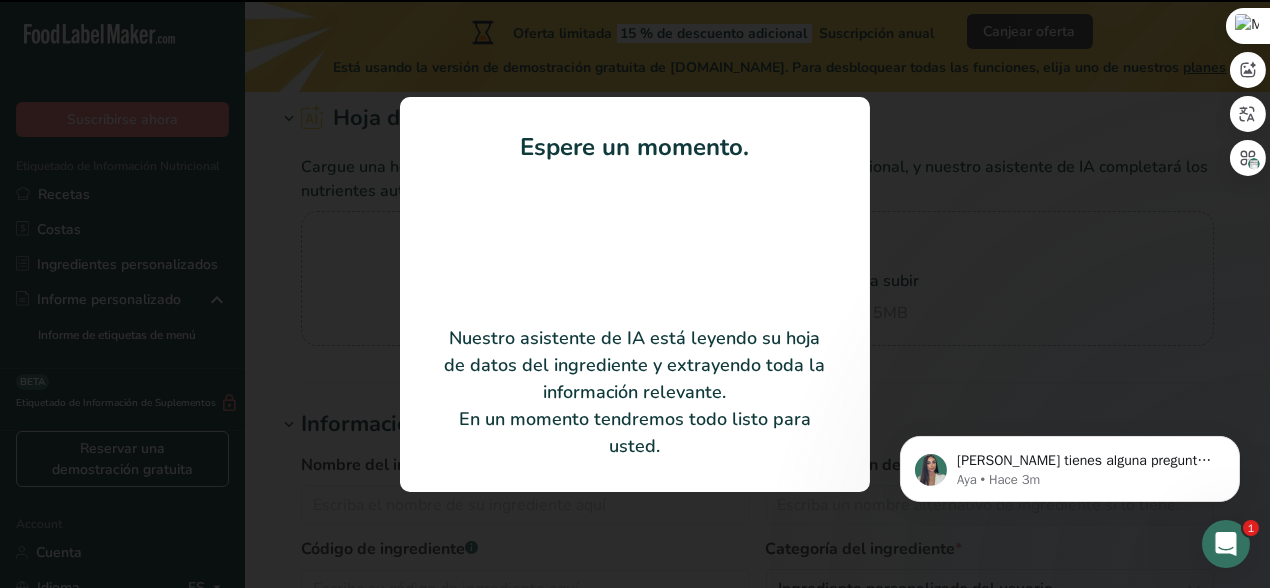 type on "Flor de [GEOGRAPHIC_DATA]" 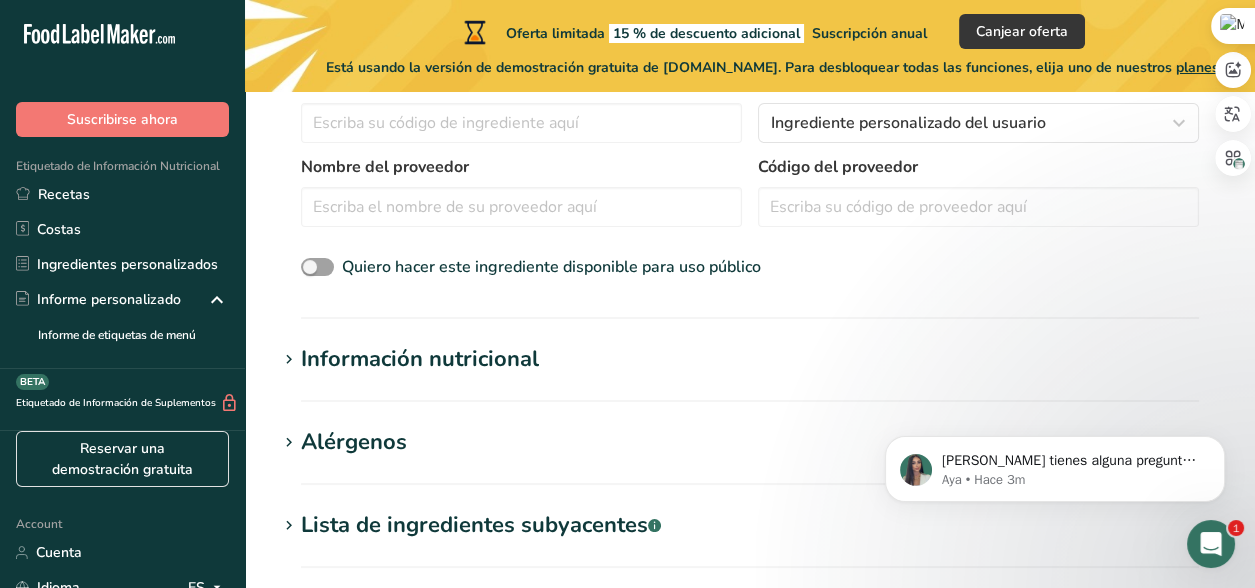 scroll, scrollTop: 499, scrollLeft: 0, axis: vertical 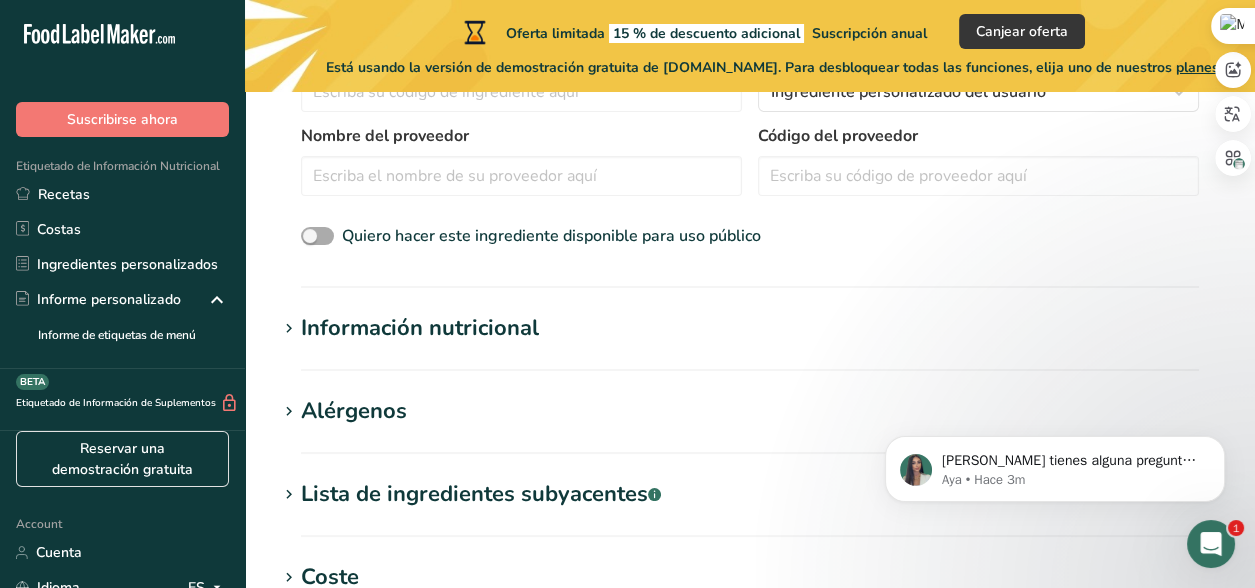 click on "Quiero hacer este ingrediente disponible para uso público" at bounding box center [551, 236] 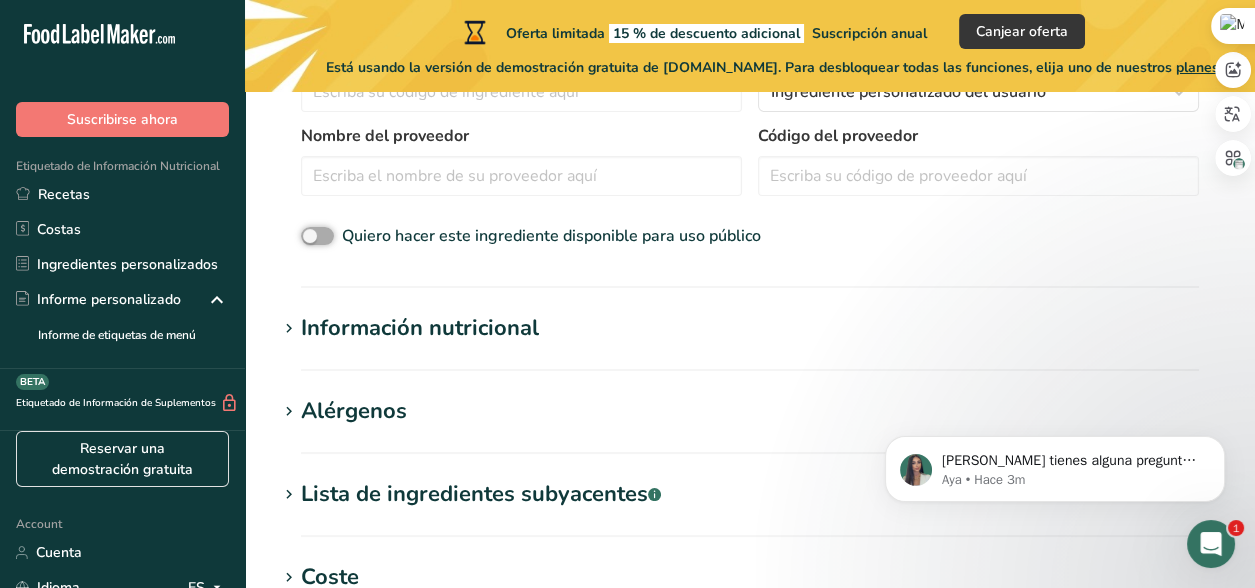 click on "Quiero hacer este ingrediente disponible para uso público" at bounding box center (307, 236) 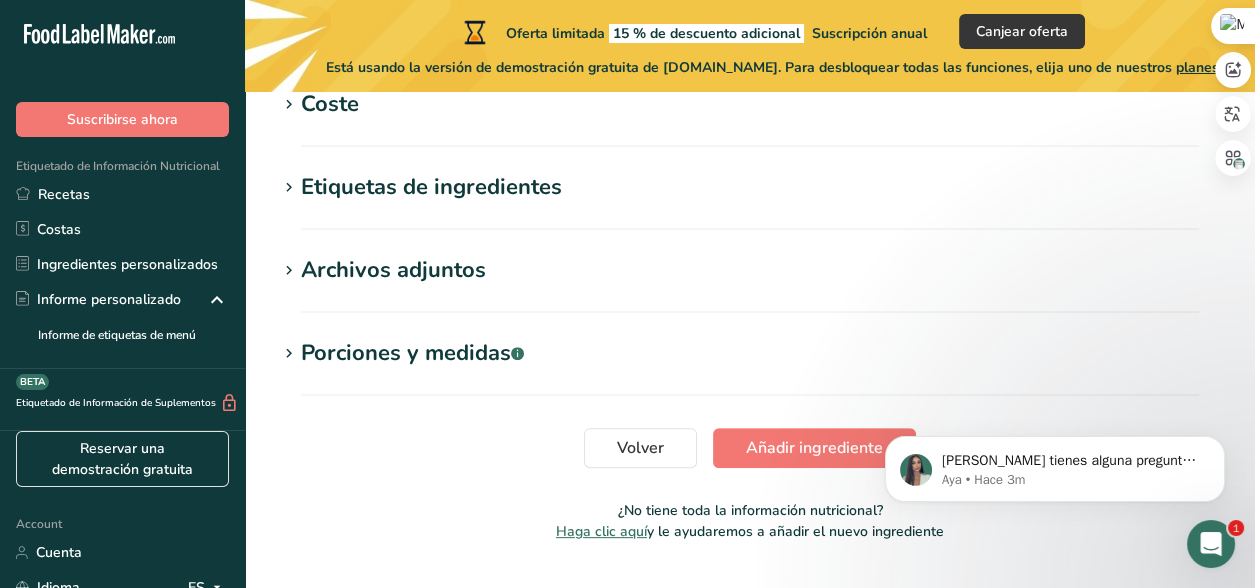 scroll, scrollTop: 1021, scrollLeft: 0, axis: vertical 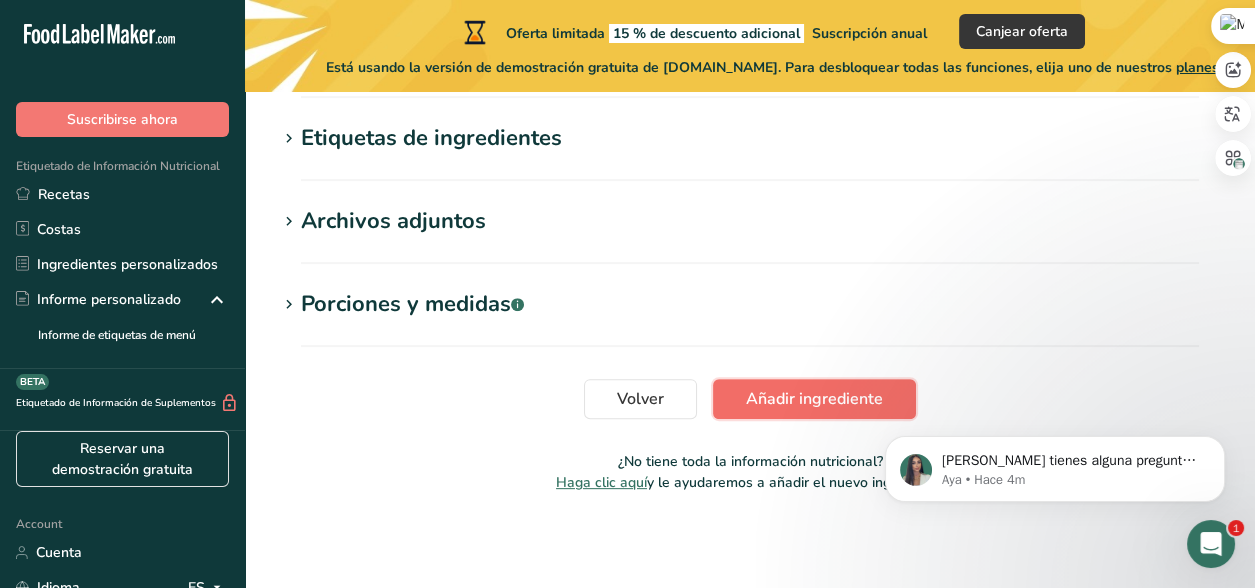 click on "Añadir ingrediente" at bounding box center [814, 399] 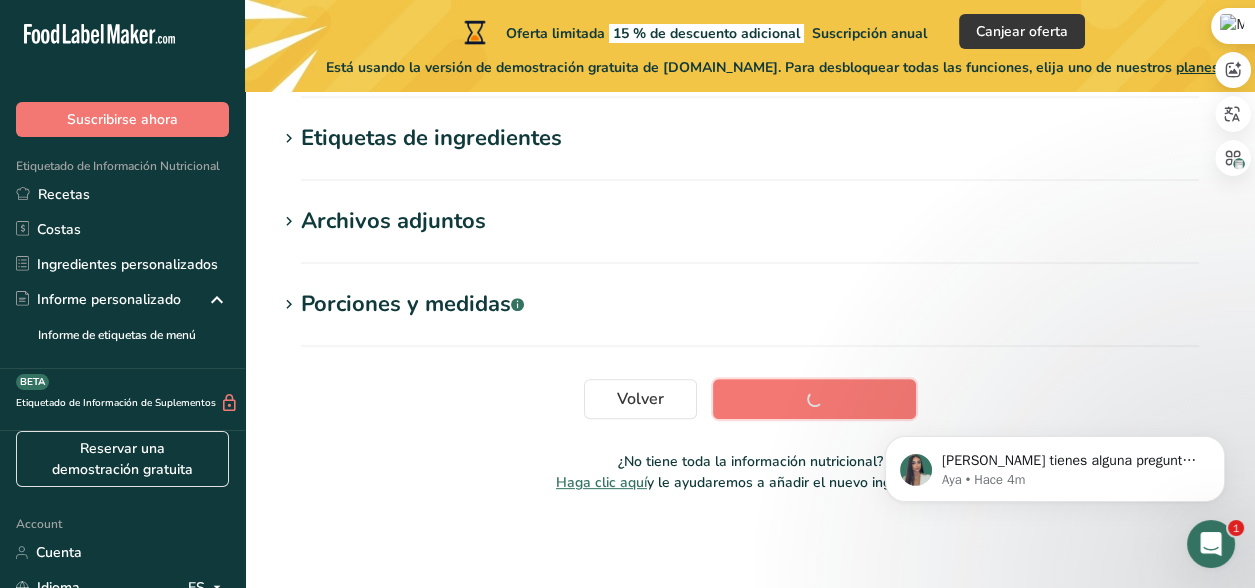 scroll, scrollTop: 577, scrollLeft: 0, axis: vertical 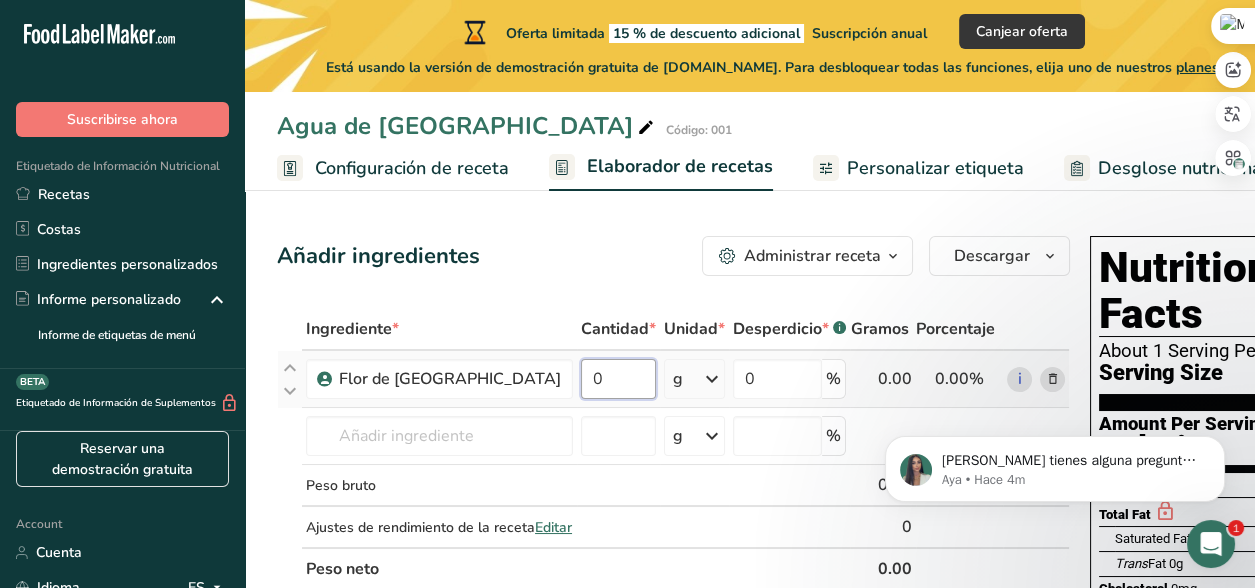 click on "0" at bounding box center (618, 379) 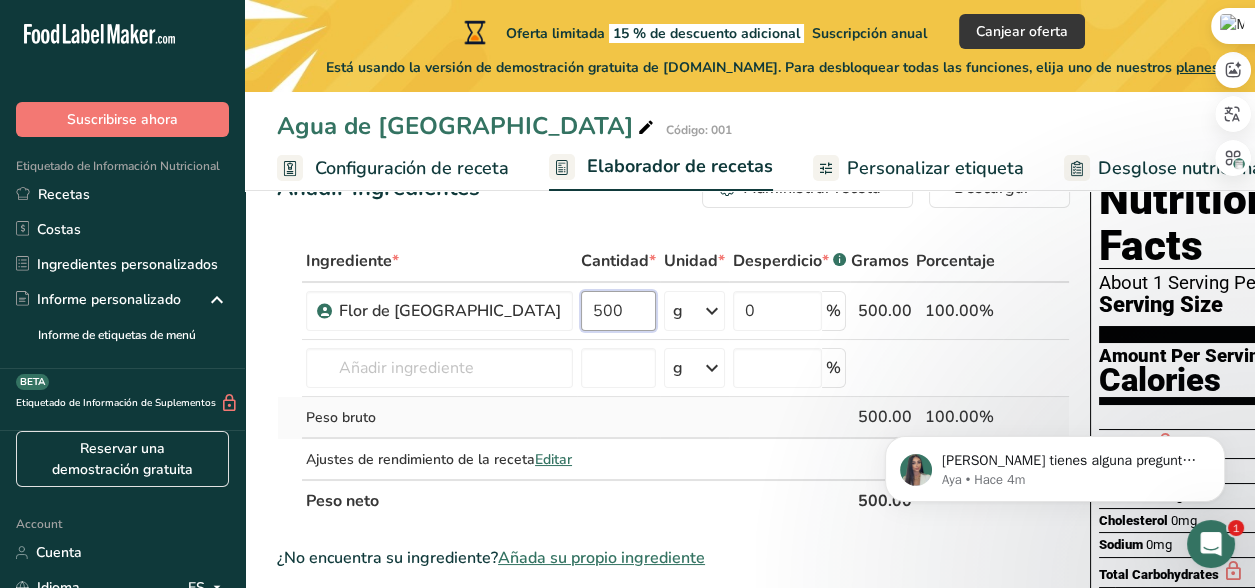 scroll, scrollTop: 99, scrollLeft: 0, axis: vertical 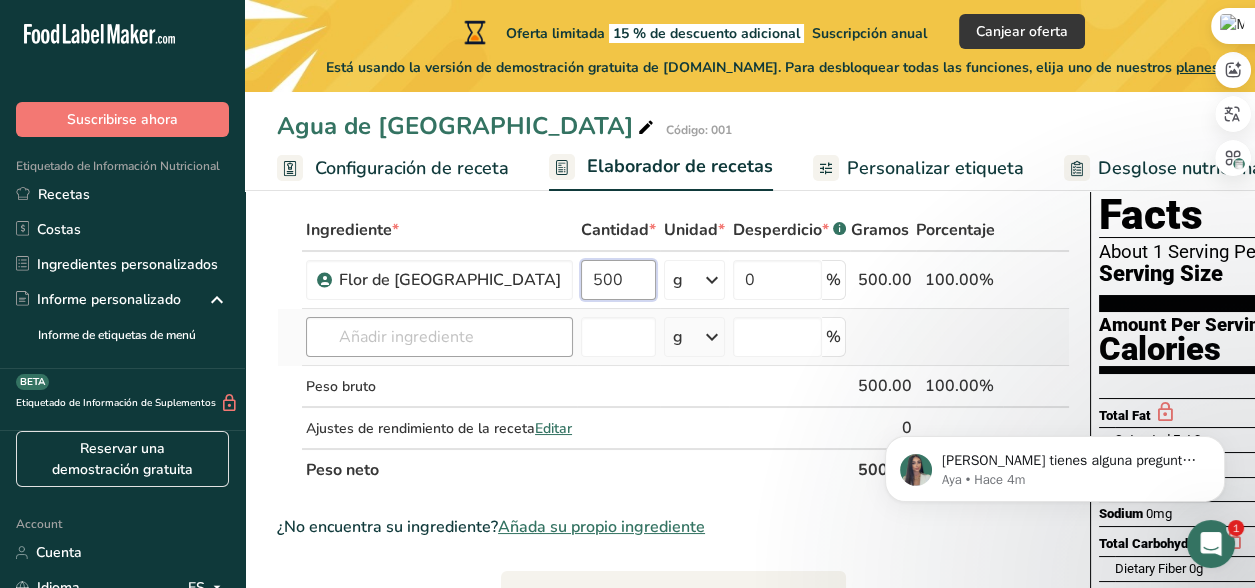 type on "500" 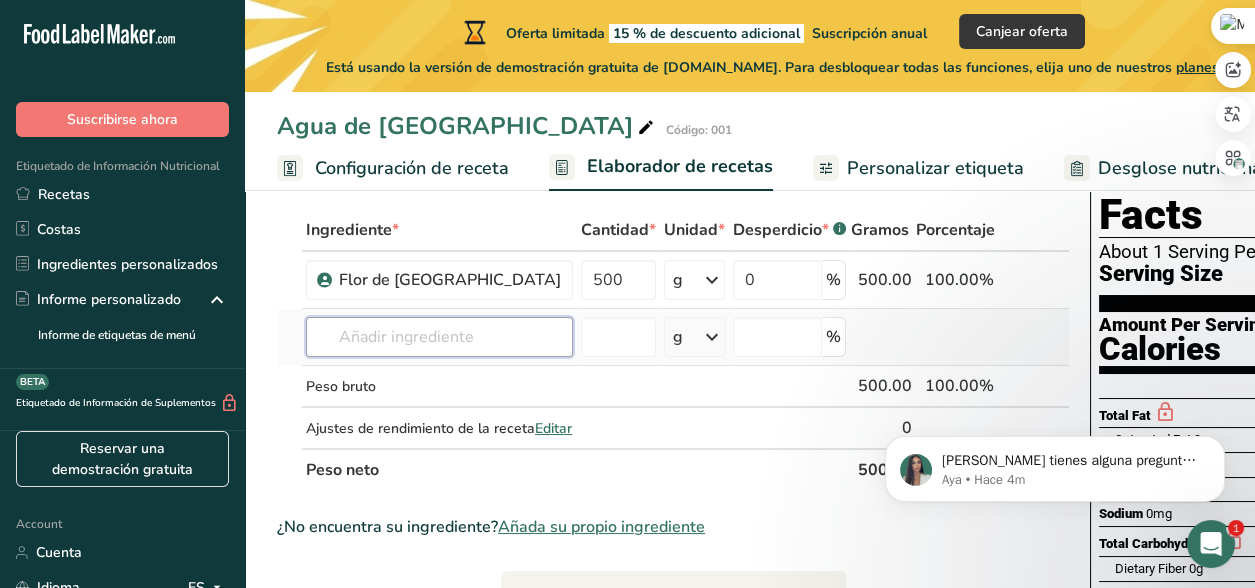 click on "Ingrediente *
Cantidad *
Unidad *
Desperdicio *   .a-a{fill:#347362;}.b-a{fill:#fff;}          Gramos
Porcentaje
Flor de Jamaica
500
g
Unidades de peso
g
kg
mg
Ver más
Unidades de volumen
[GEOGRAPHIC_DATA]
mL
onza líquida
Ver más
0
%
500.00
100.00%
i
[PERSON_NAME]
Leche entera, 3,25 % de grasa láctea, sin vitamina A ni vitamina D añadidas
Carne de res, lomo, filete, sólo magro separable, recortado a 1/8 &quot;de grasa, todos los grados, crudo
Ver todos los resultados" at bounding box center (673, 350) 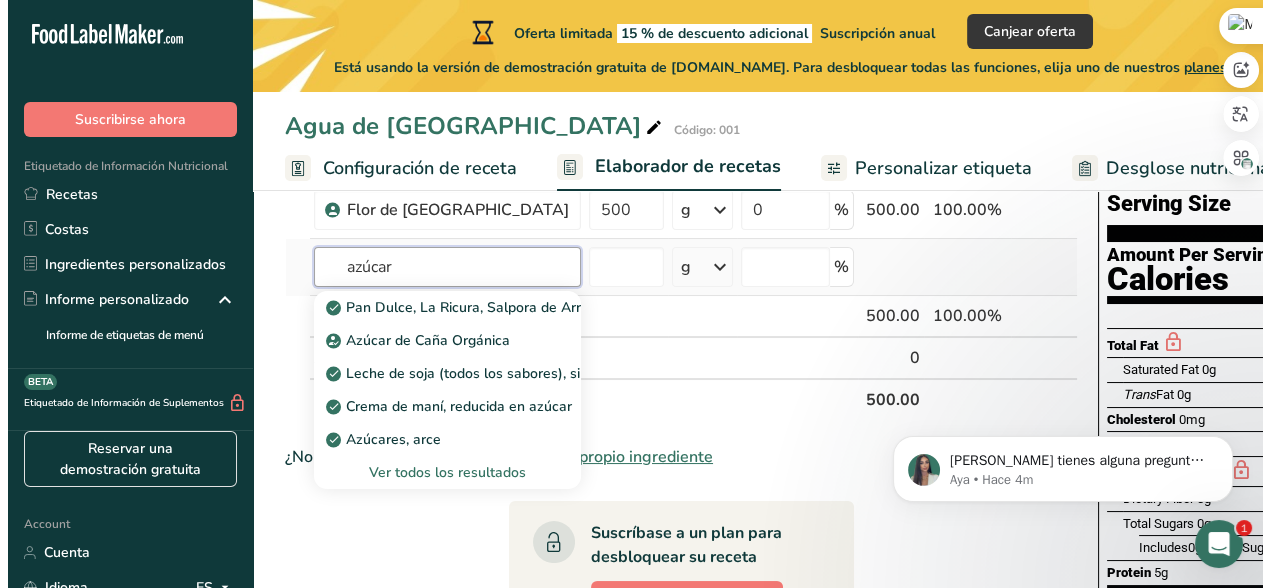 scroll, scrollTop: 200, scrollLeft: 0, axis: vertical 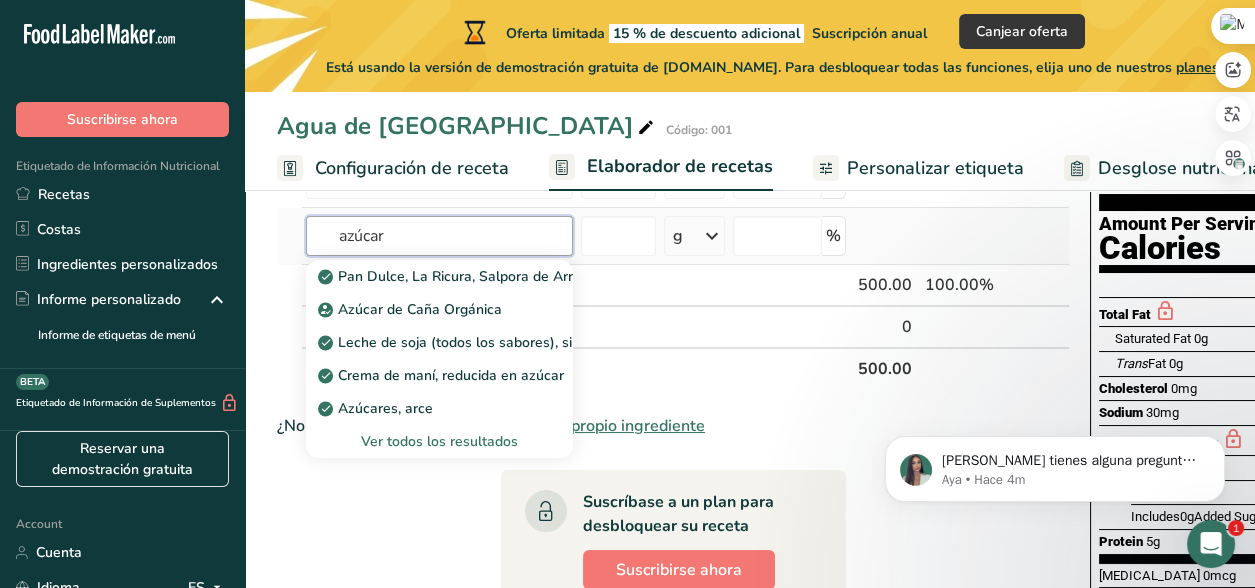 type on "azúcar" 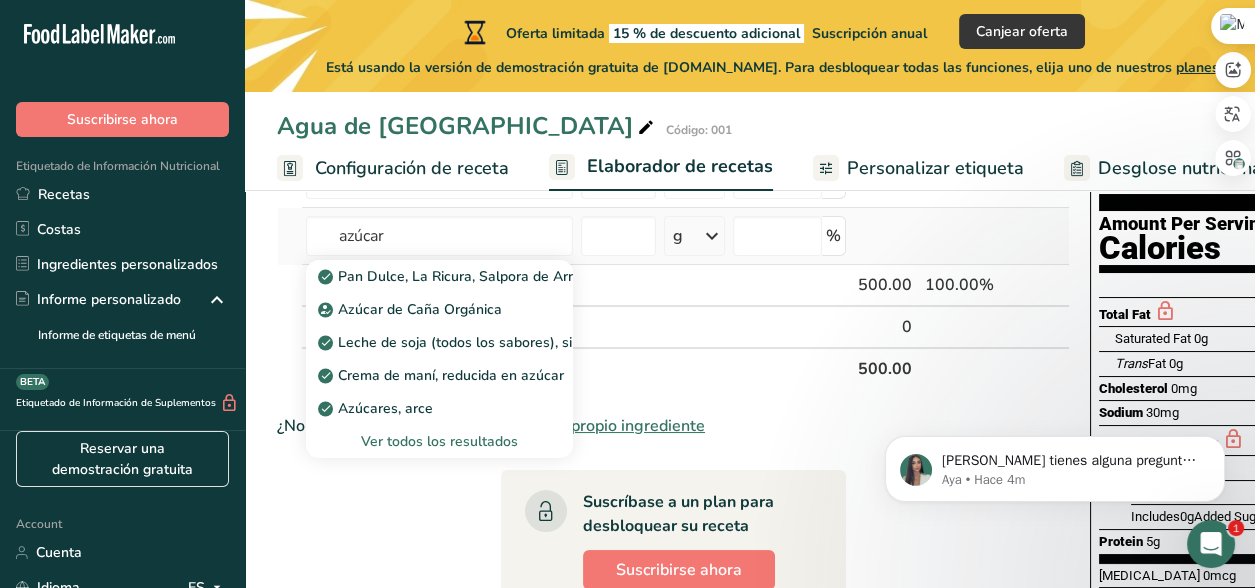 type 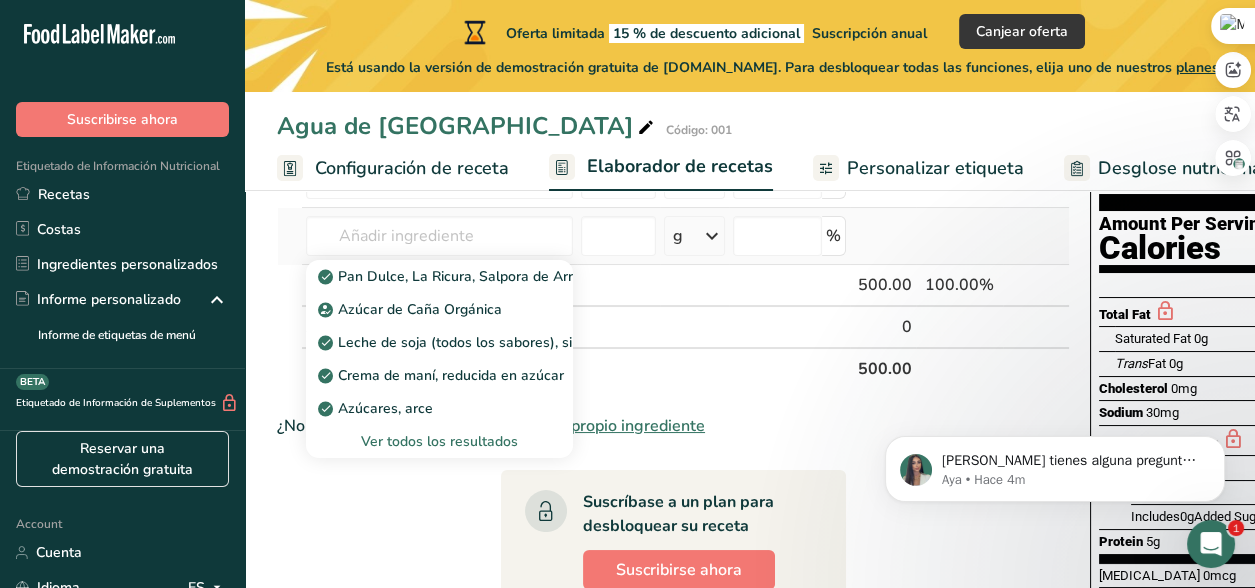 click on "Ver todos los resultados" at bounding box center [439, 441] 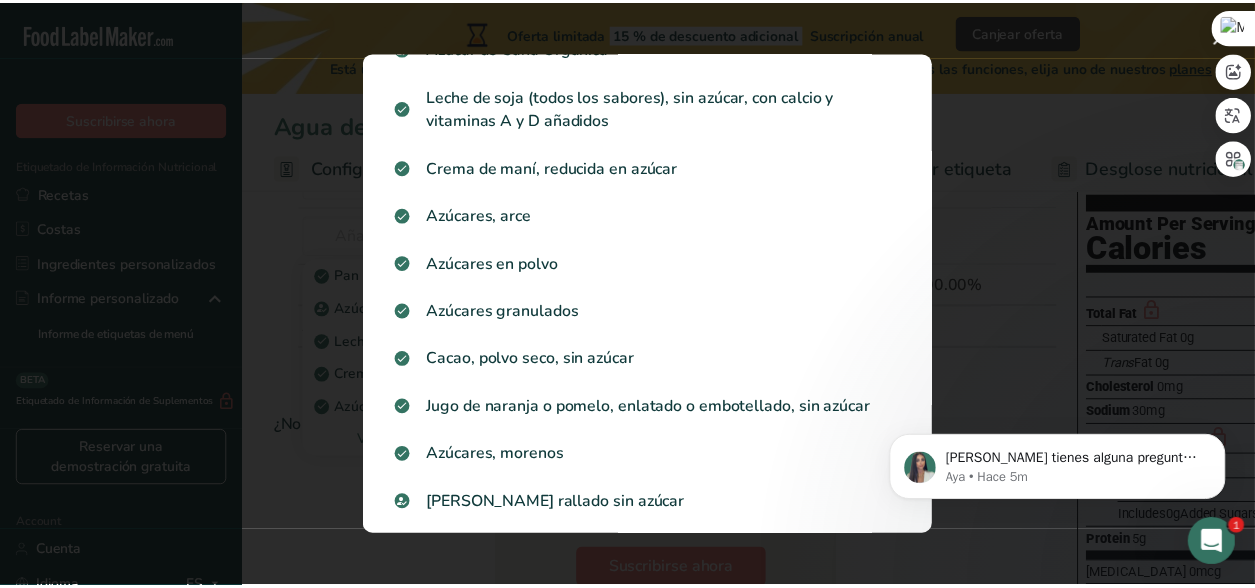 scroll, scrollTop: 0, scrollLeft: 0, axis: both 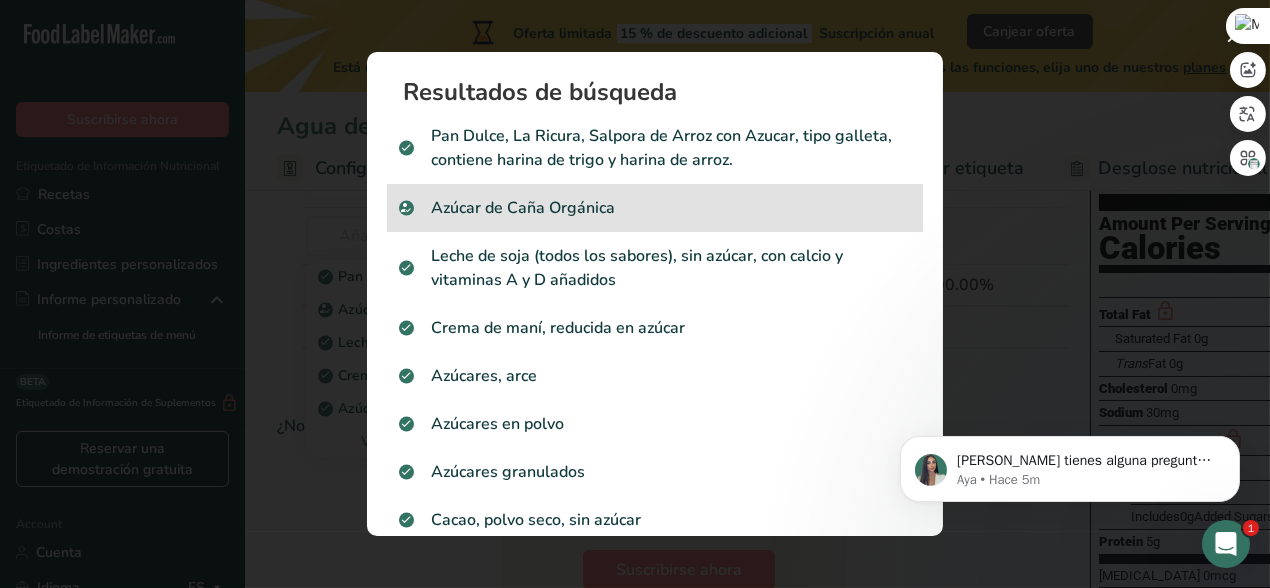click on "Azúcar de Caña Orgánica" at bounding box center [655, 208] 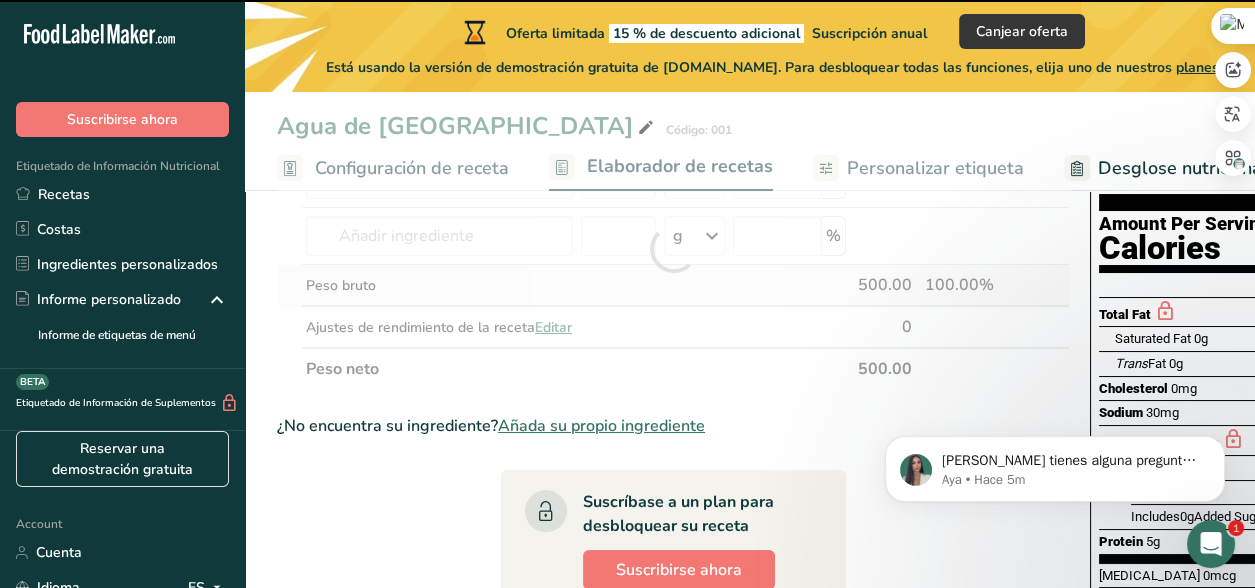 type on "0" 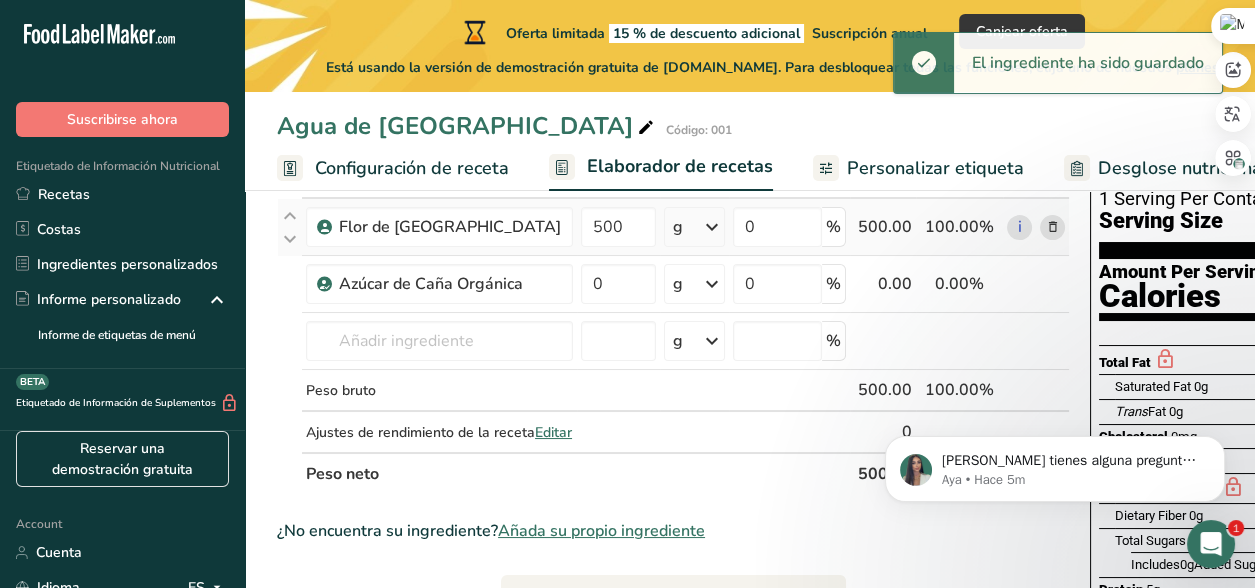 scroll, scrollTop: 0, scrollLeft: 0, axis: both 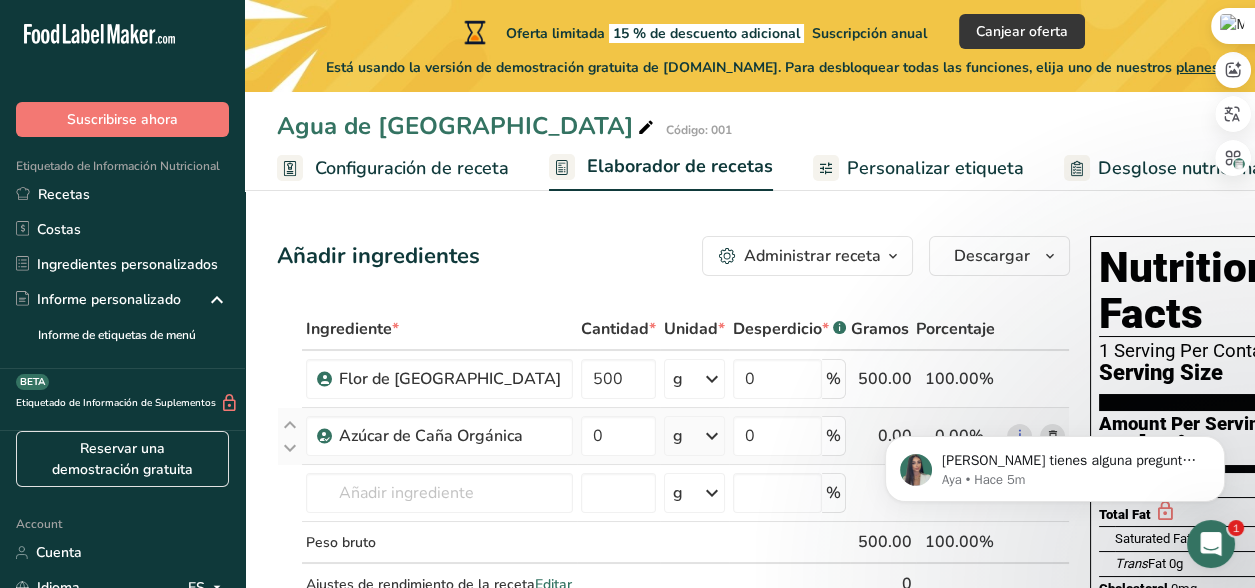 click at bounding box center (712, 436) 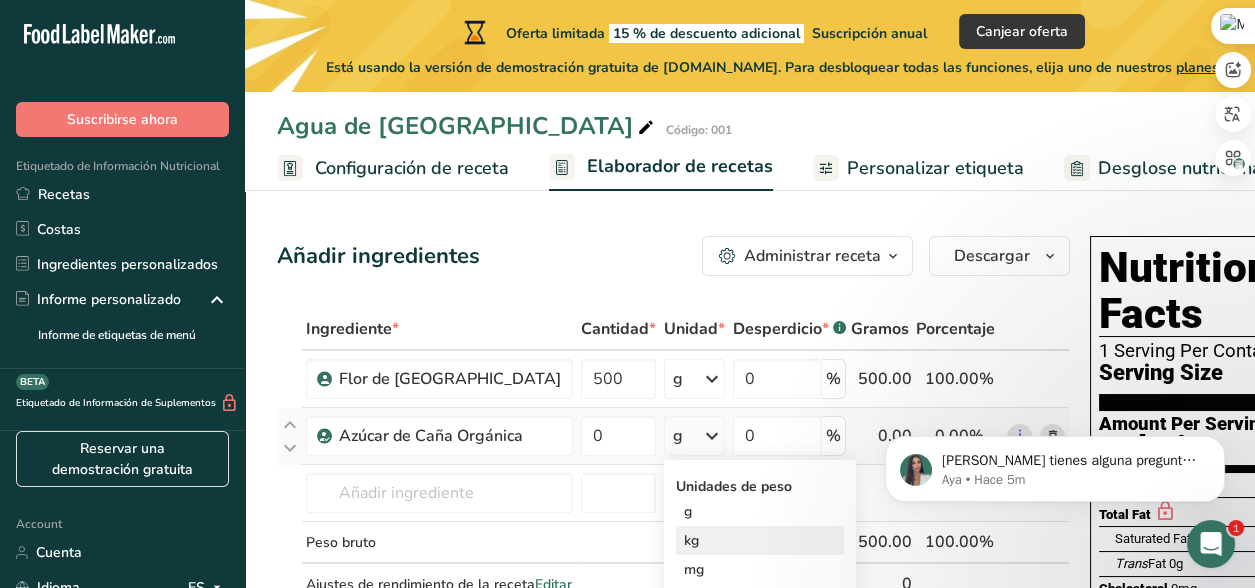 click on "kg" at bounding box center [760, 540] 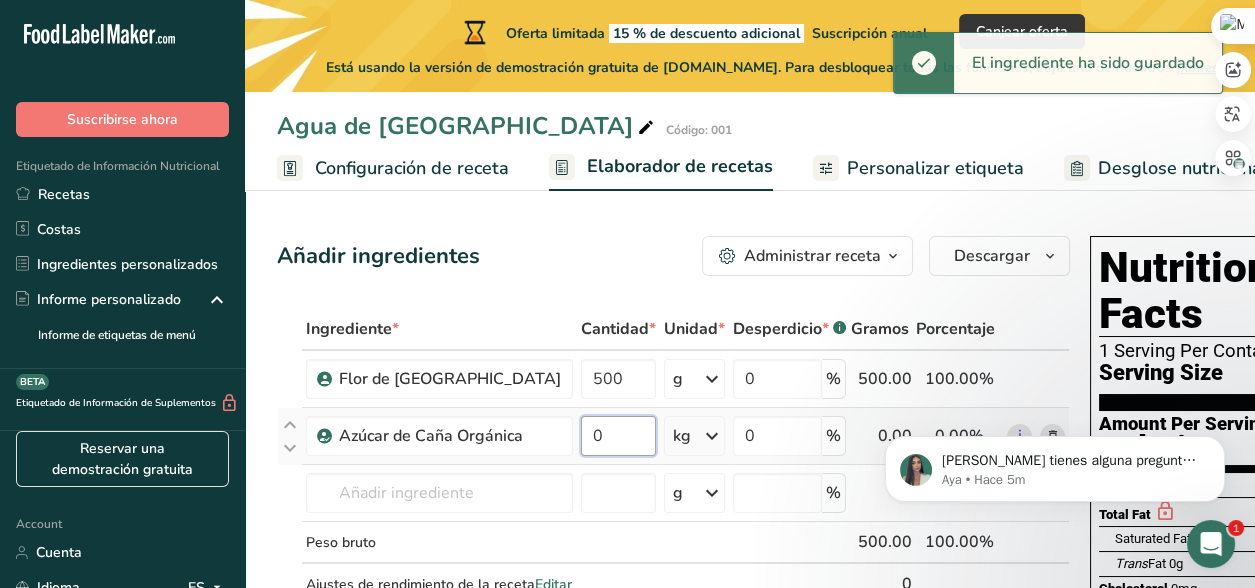 click on "0" at bounding box center (618, 436) 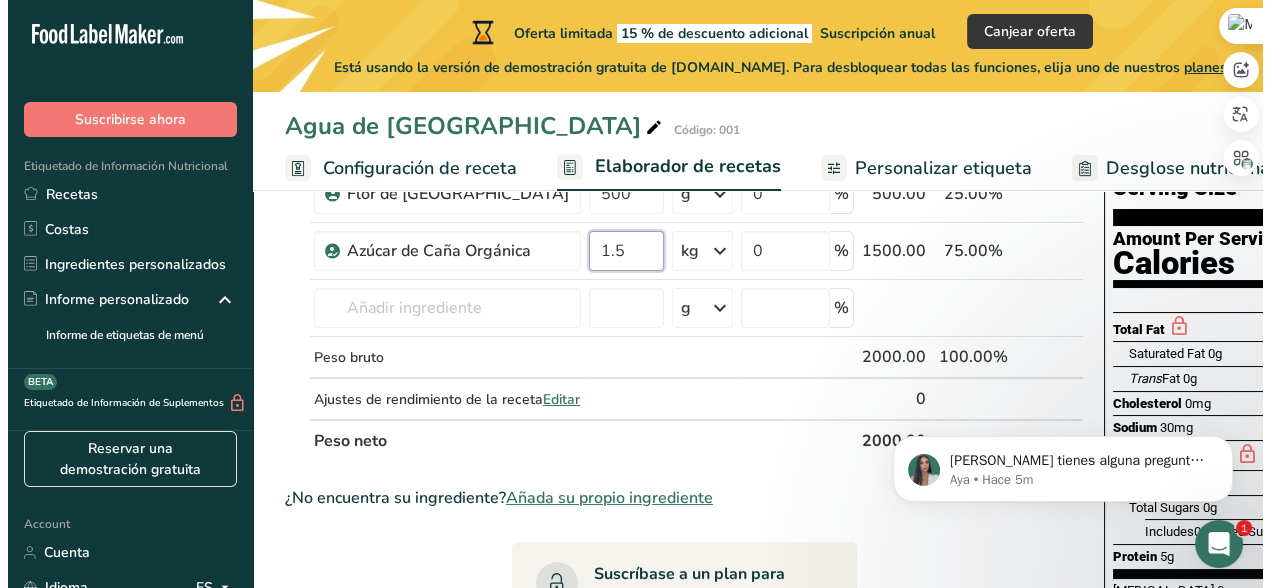 scroll, scrollTop: 200, scrollLeft: 0, axis: vertical 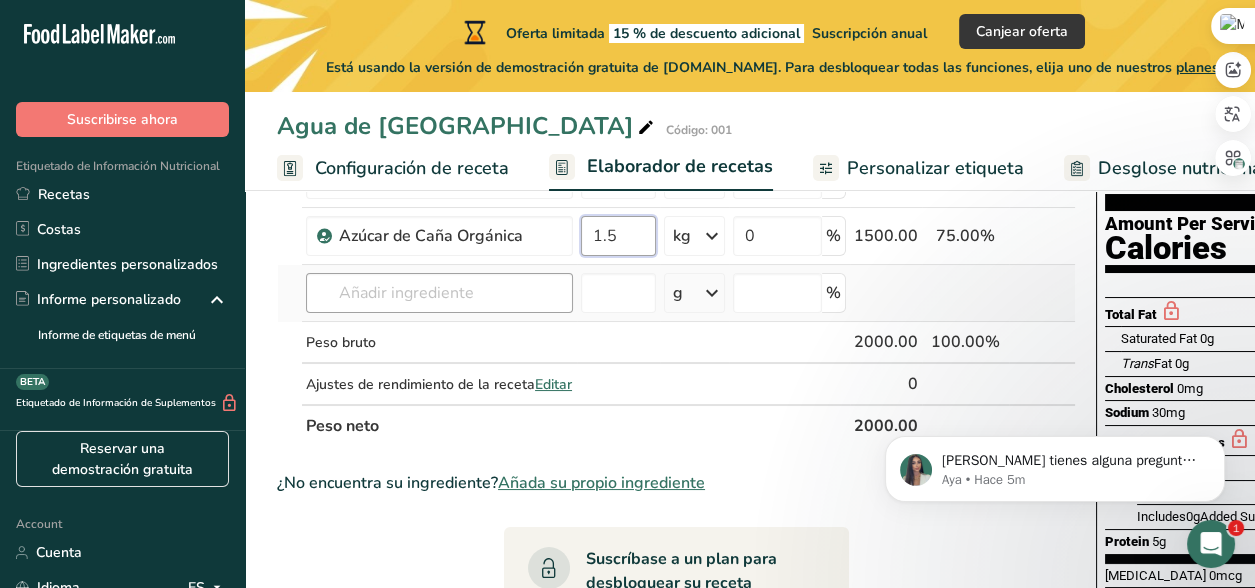 type on "1.5" 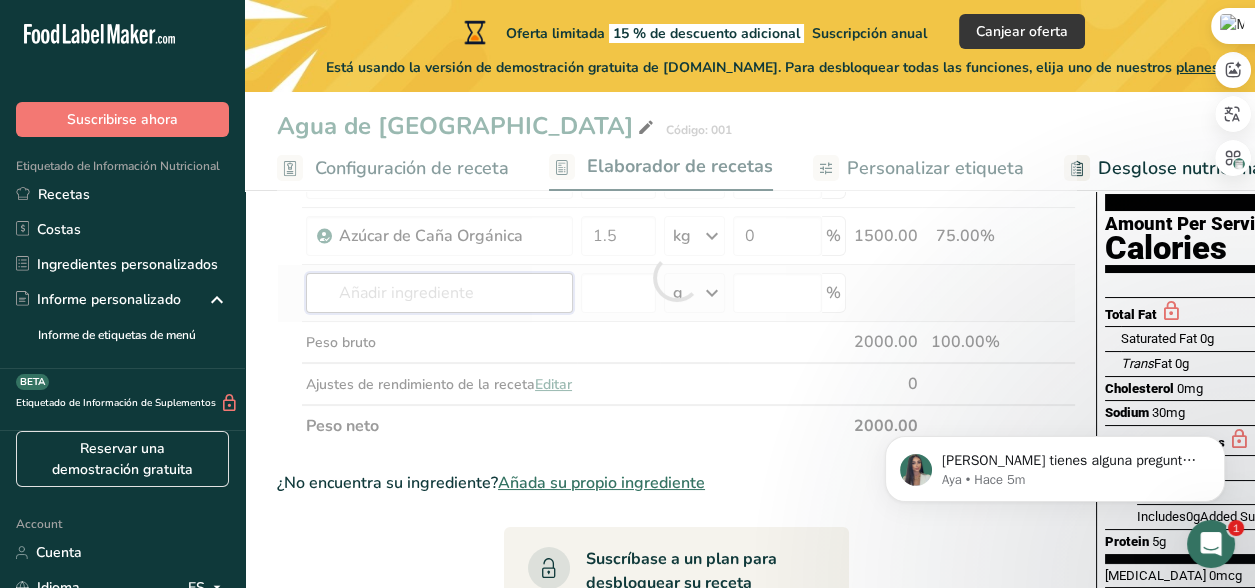 click on "Ingrediente *
Cantidad *
Unidad *
Desperdicio *   .a-a{fill:#347362;}.b-a{fill:#fff;}          Gramos
Porcentaje
Flor de Jamaica
500
g
Unidades de peso
g
kg
mg
Ver más
Unidades de volumen
[GEOGRAPHIC_DATA]
mL
onza líquida
Ver más
0
%
500.00
25.00%
i
Azúcar de Caña Orgánica
1.5
kg
Unidades de peso
g
kg
mg
Ver más
Unidades de volumen
[GEOGRAPHIC_DATA]
lb/pie³
g/cm³
Confirmar" at bounding box center [676, 277] 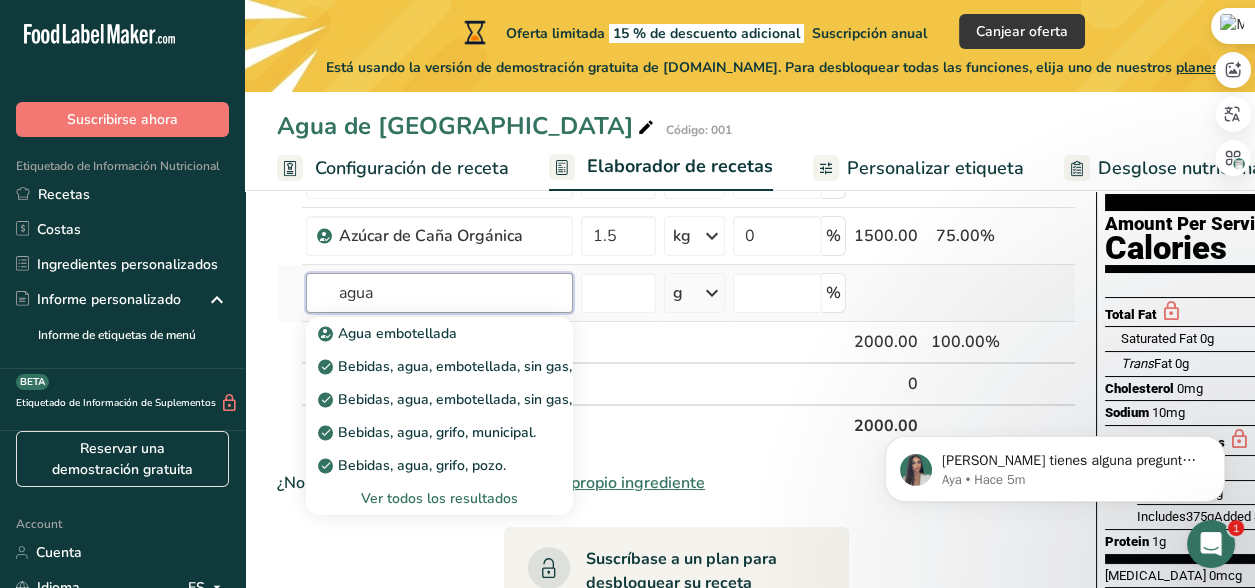 type on "agua" 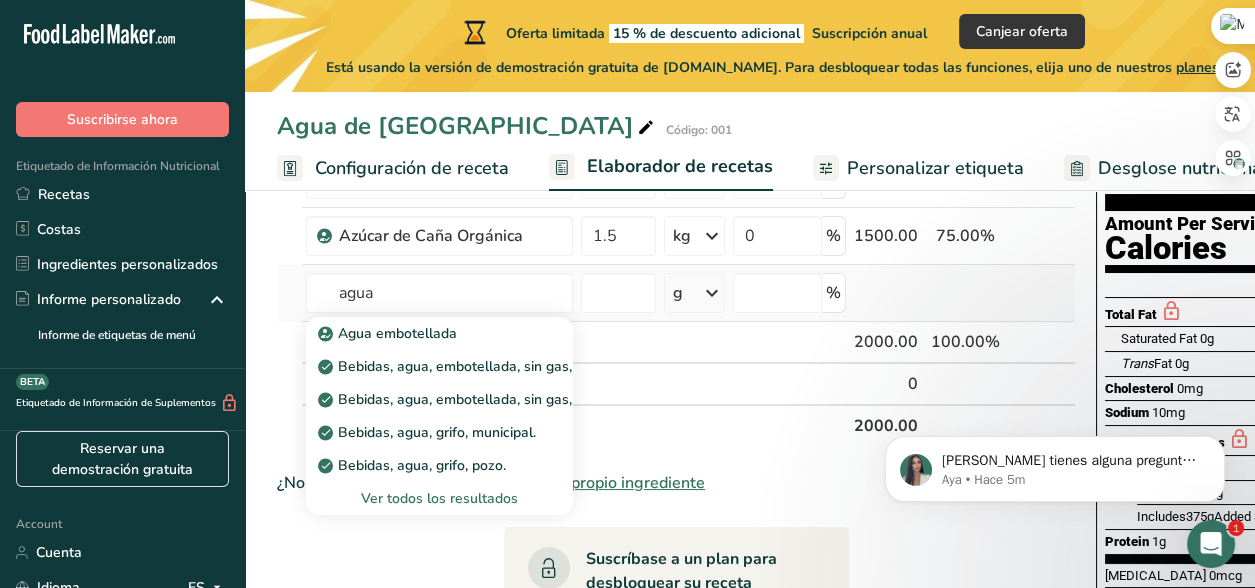 type 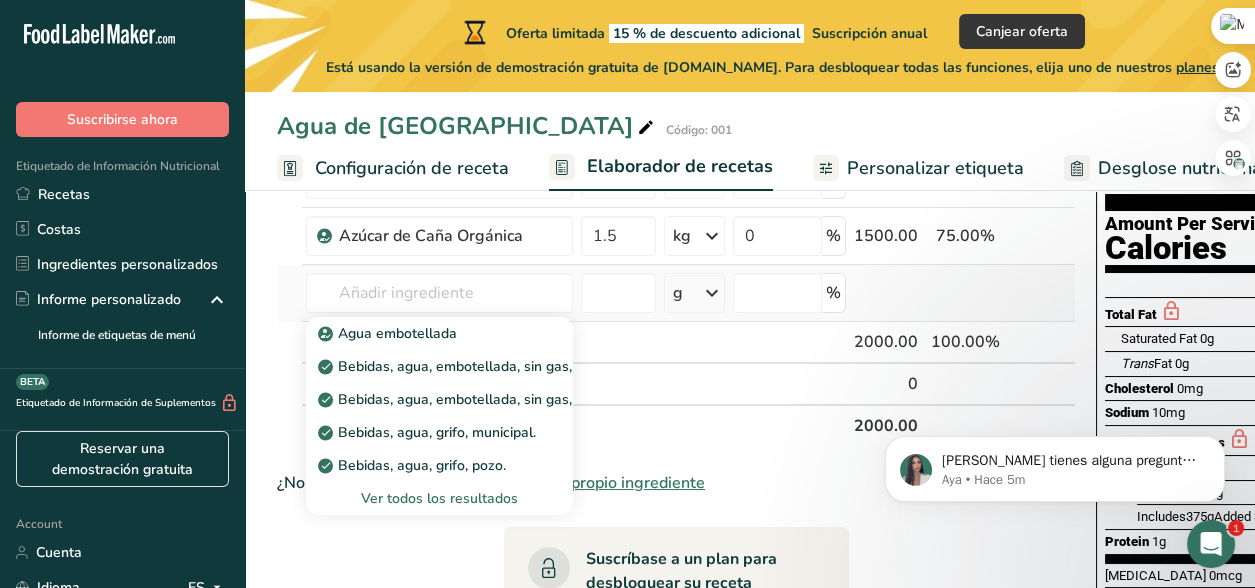 click on "Ver todos los resultados" at bounding box center (439, 498) 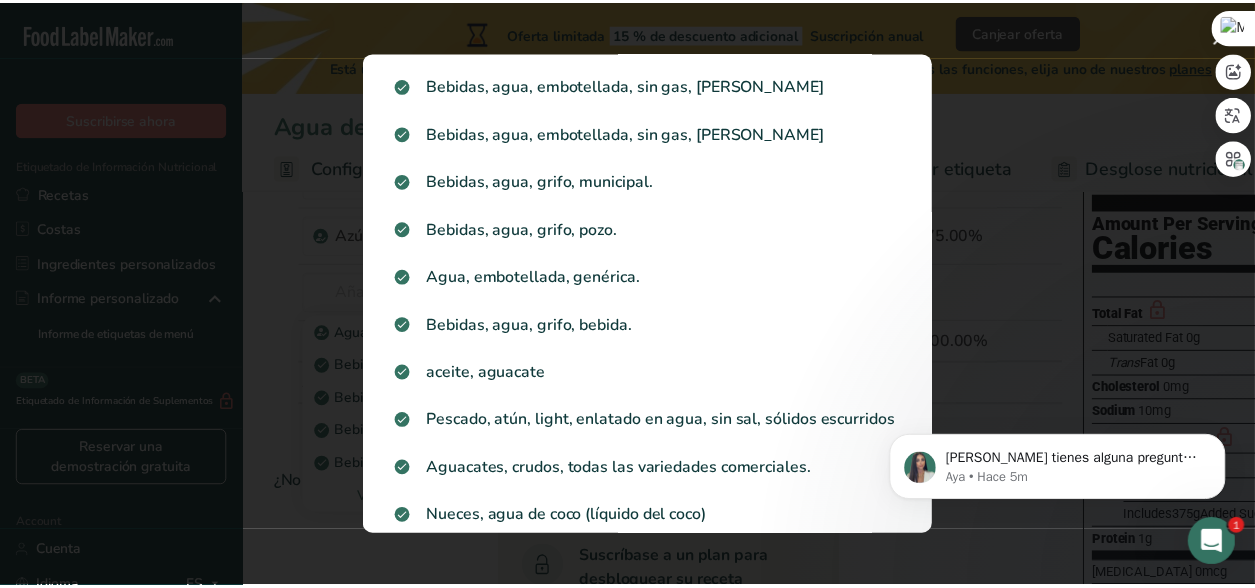 scroll, scrollTop: 0, scrollLeft: 0, axis: both 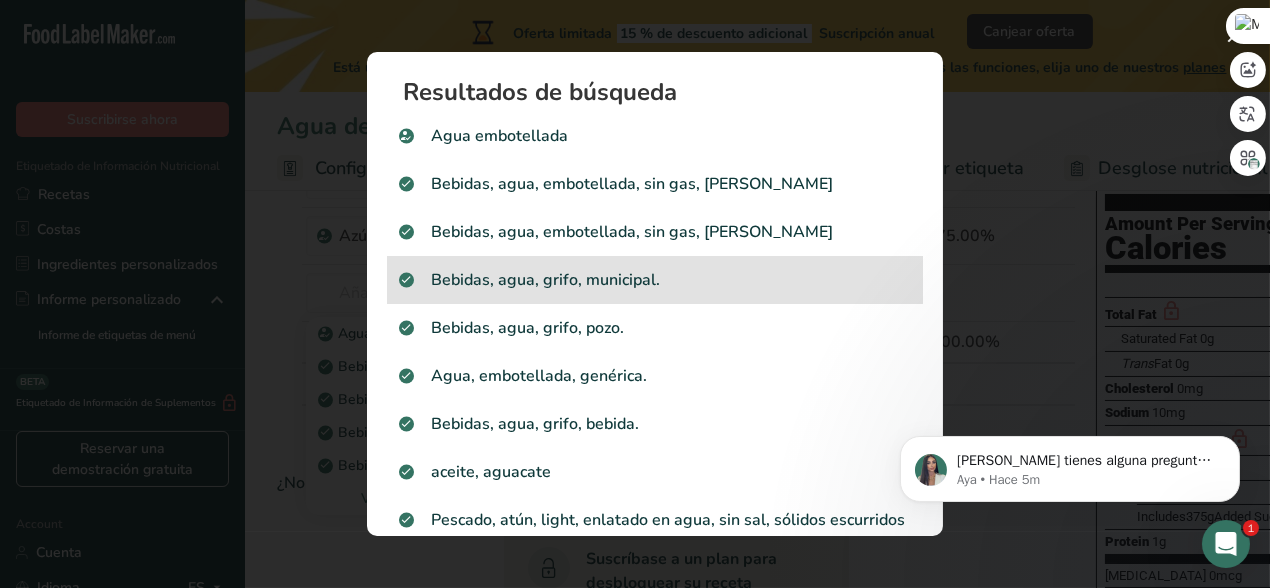 click on "Bebidas, agua, grifo, municipal." at bounding box center [655, 280] 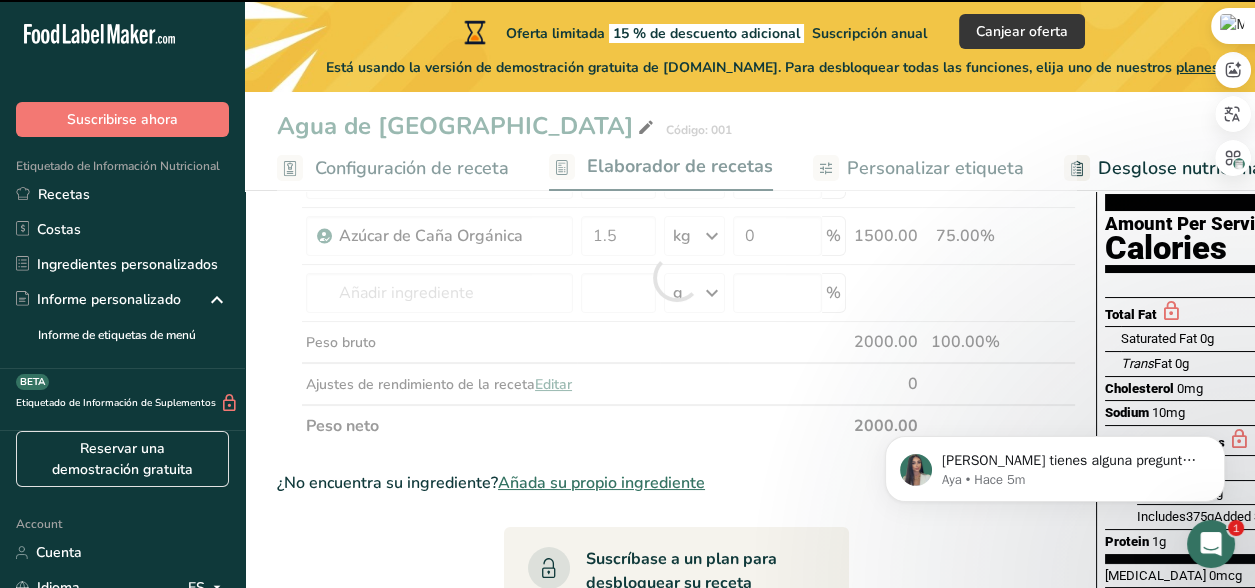 type on "0" 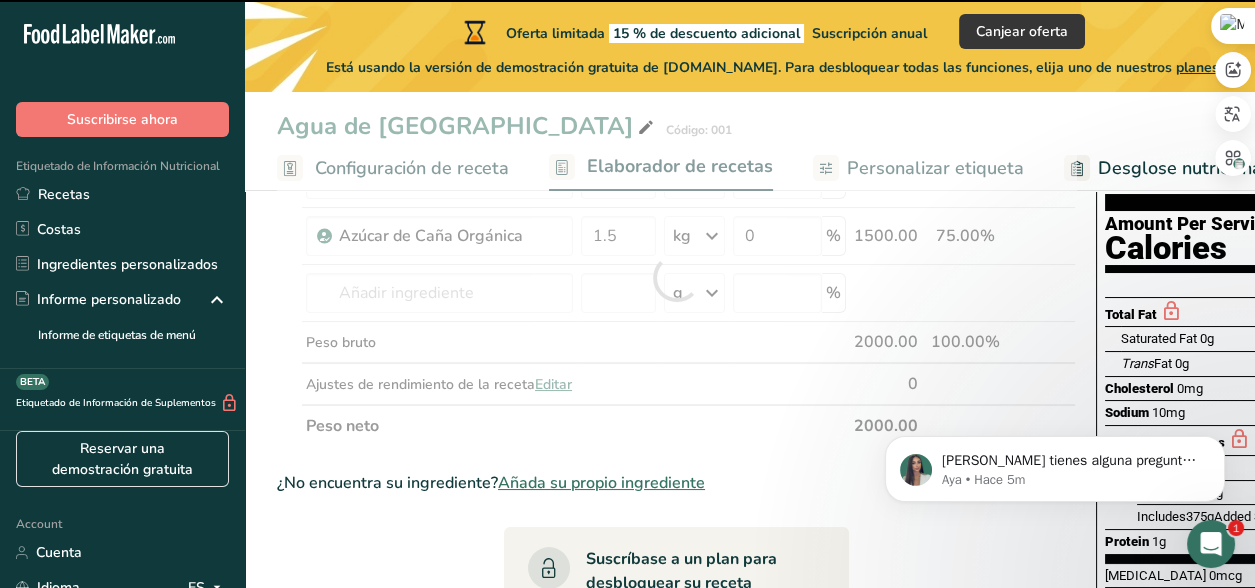 type on "0" 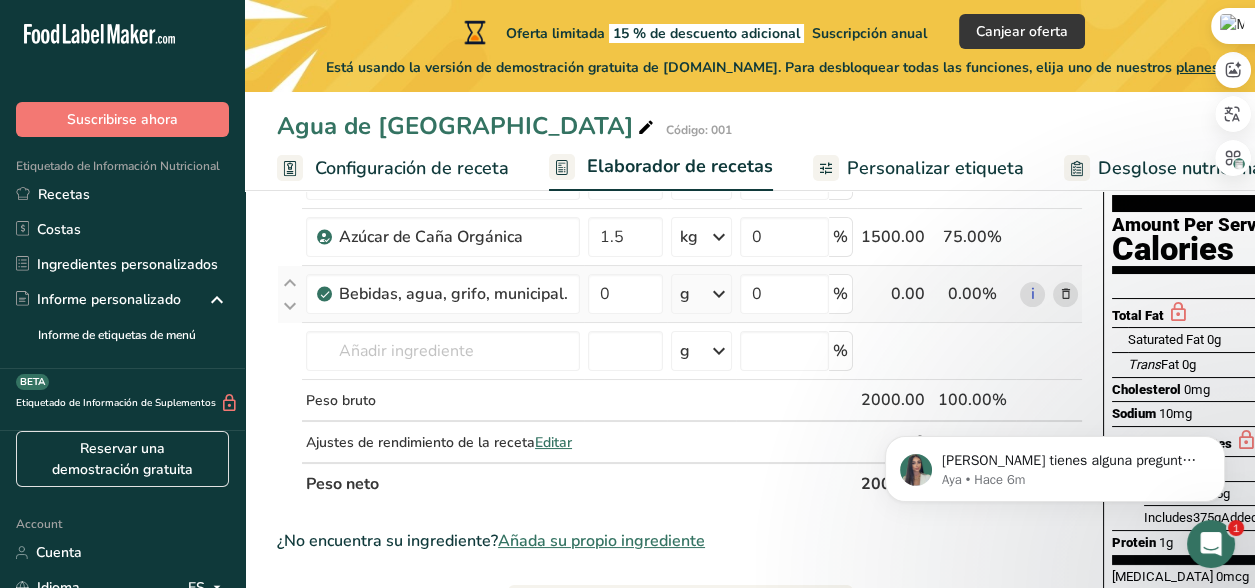 scroll, scrollTop: 200, scrollLeft: 0, axis: vertical 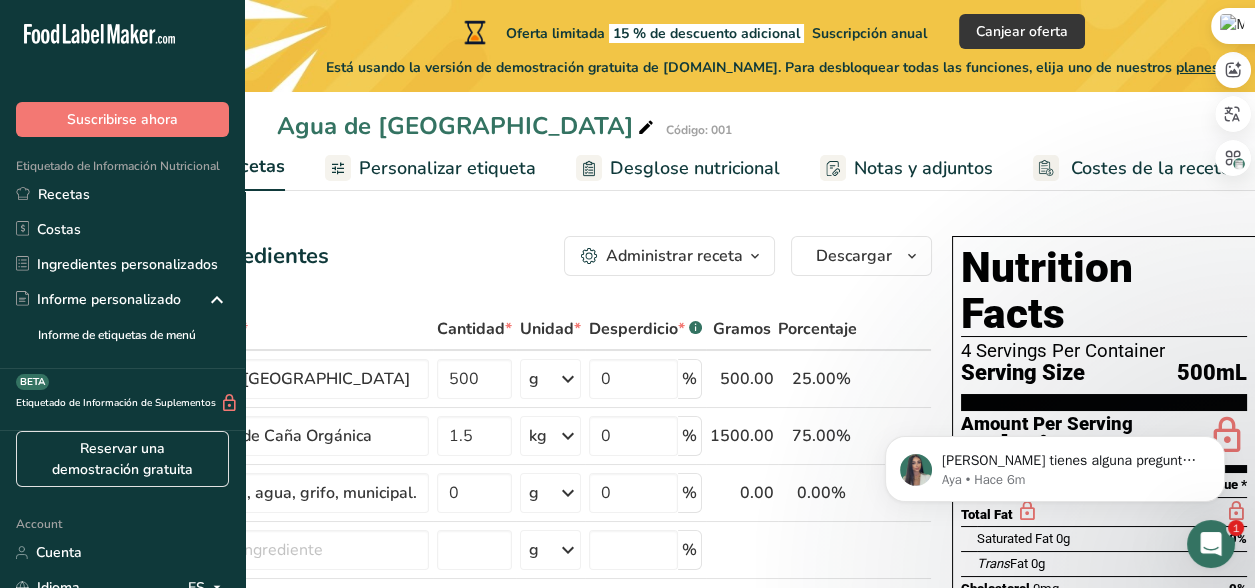 click on "Desglose nutricional" at bounding box center [695, 168] 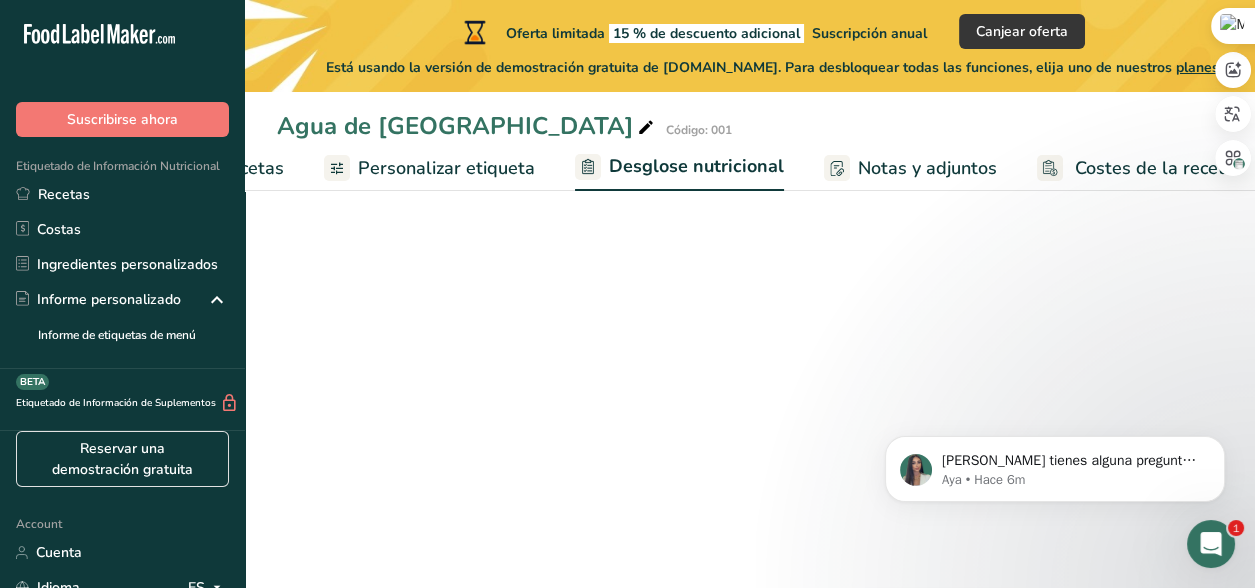 select on "Calories" 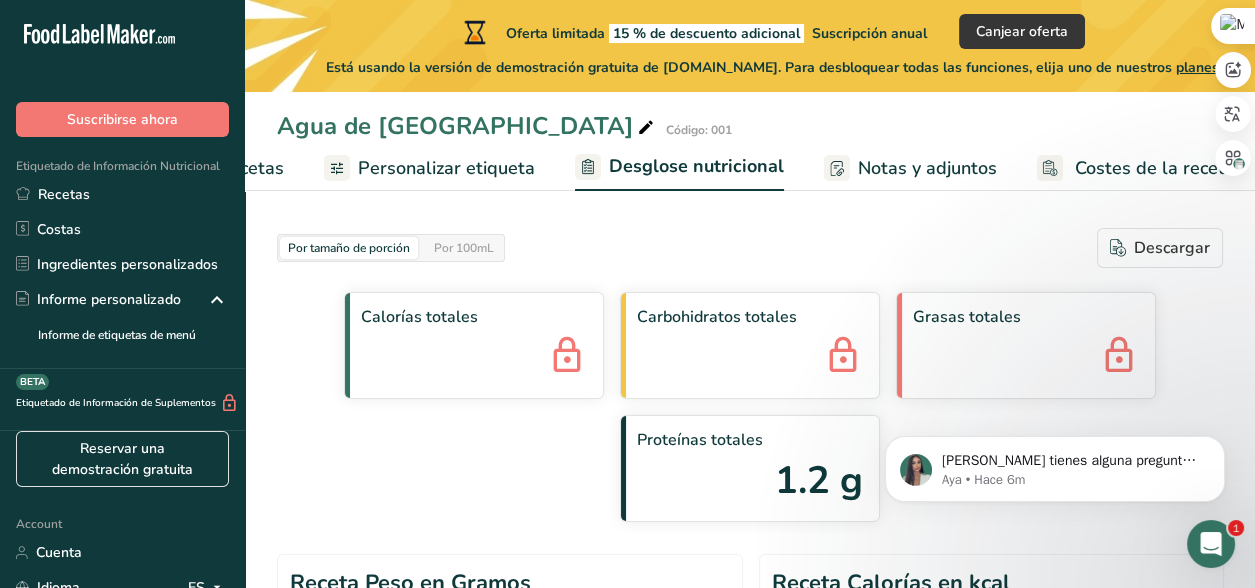 scroll, scrollTop: 0, scrollLeft: 0, axis: both 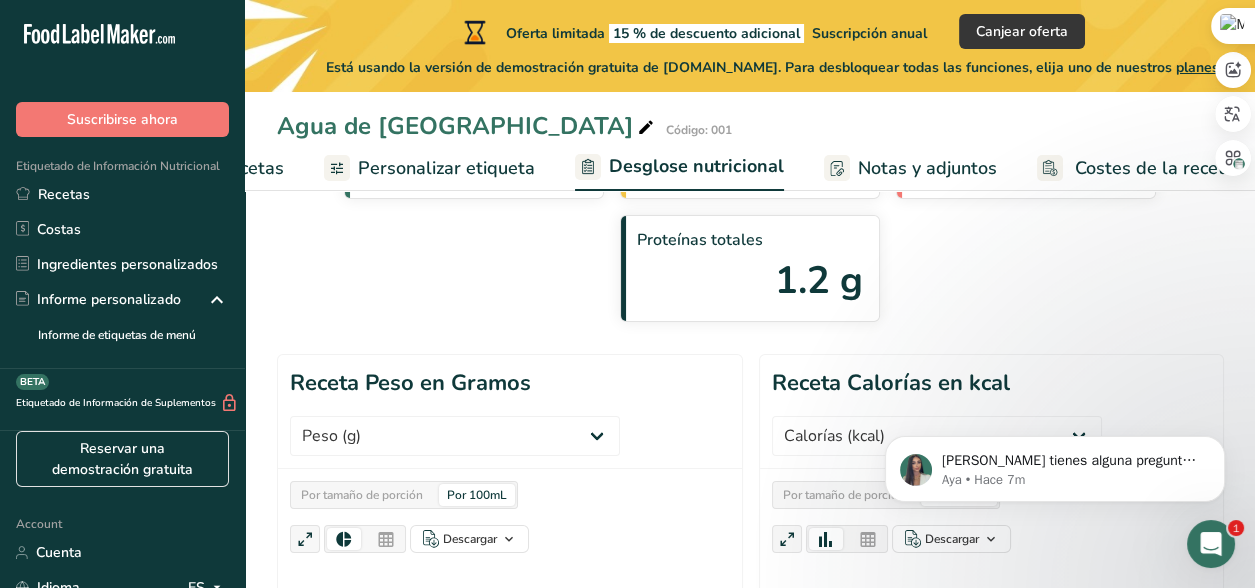 click on "[PERSON_NAME] tienes alguna pregunta no dudes en consultarnos. ¡Estamos aquí para ayudarte! 😊 Aya • Hace 7m" at bounding box center [1055, 464] 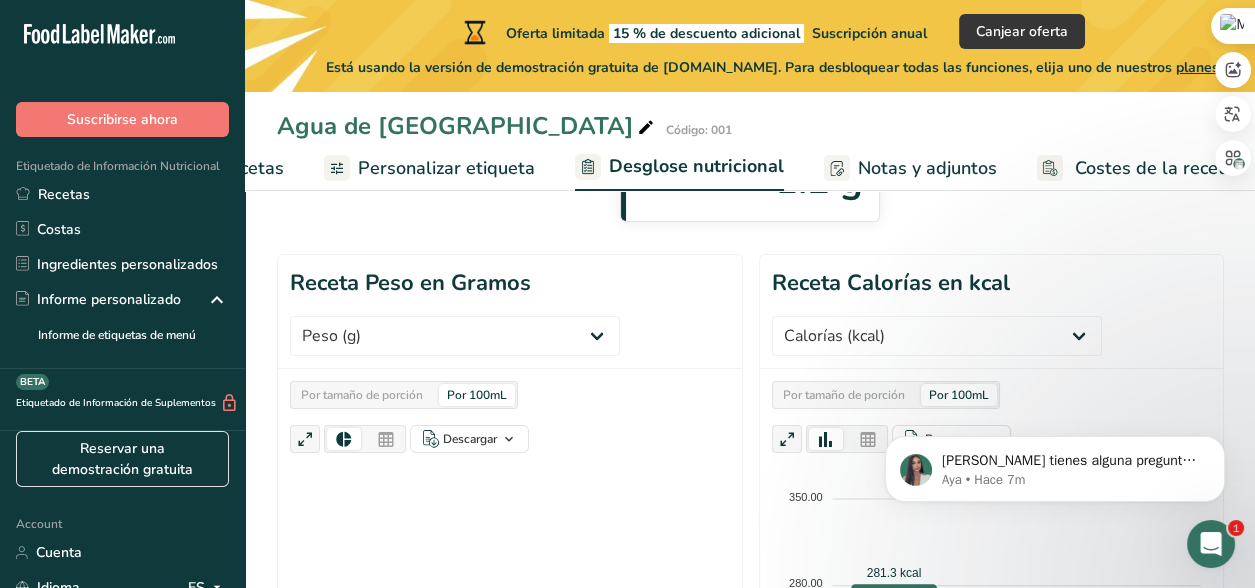 click at bounding box center [868, 440] 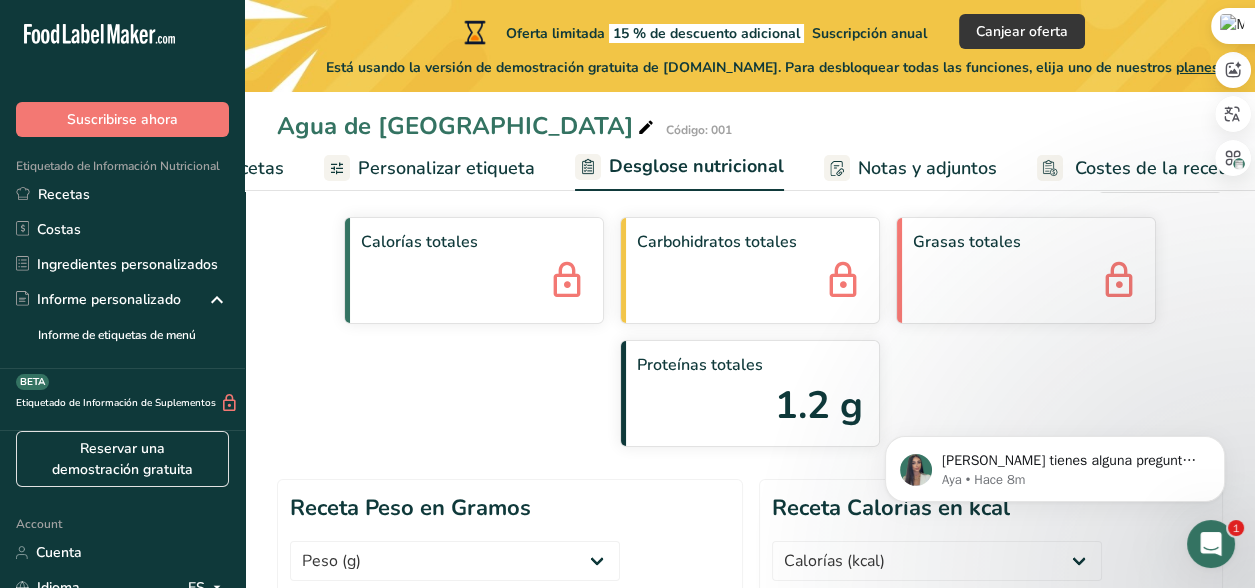 scroll, scrollTop: 0, scrollLeft: 0, axis: both 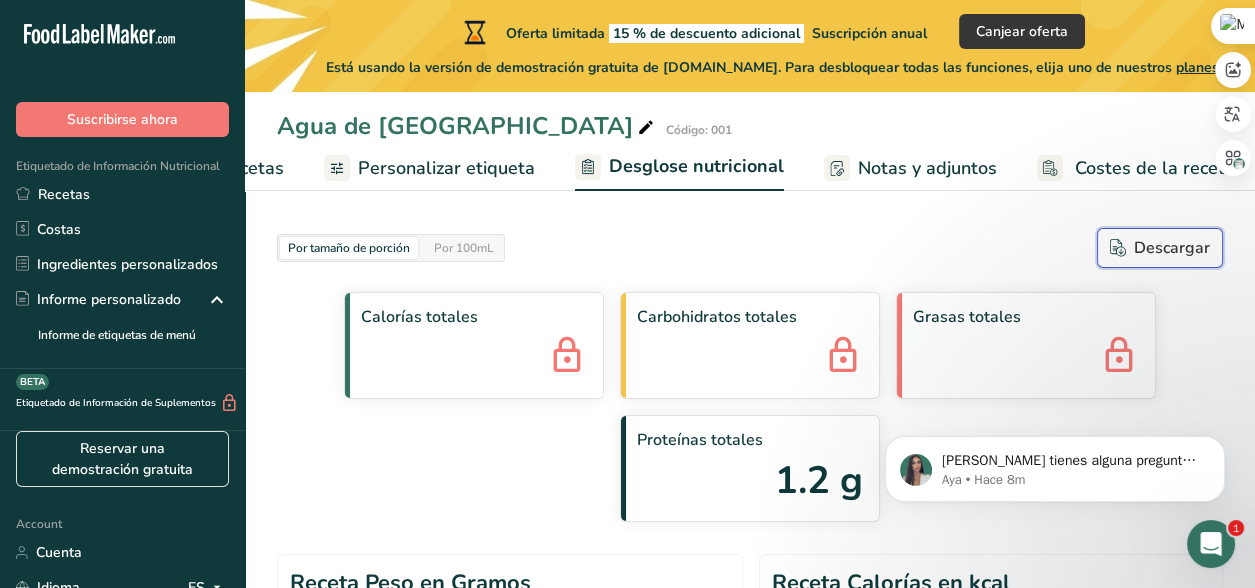 click on "Descargar" at bounding box center [1160, 248] 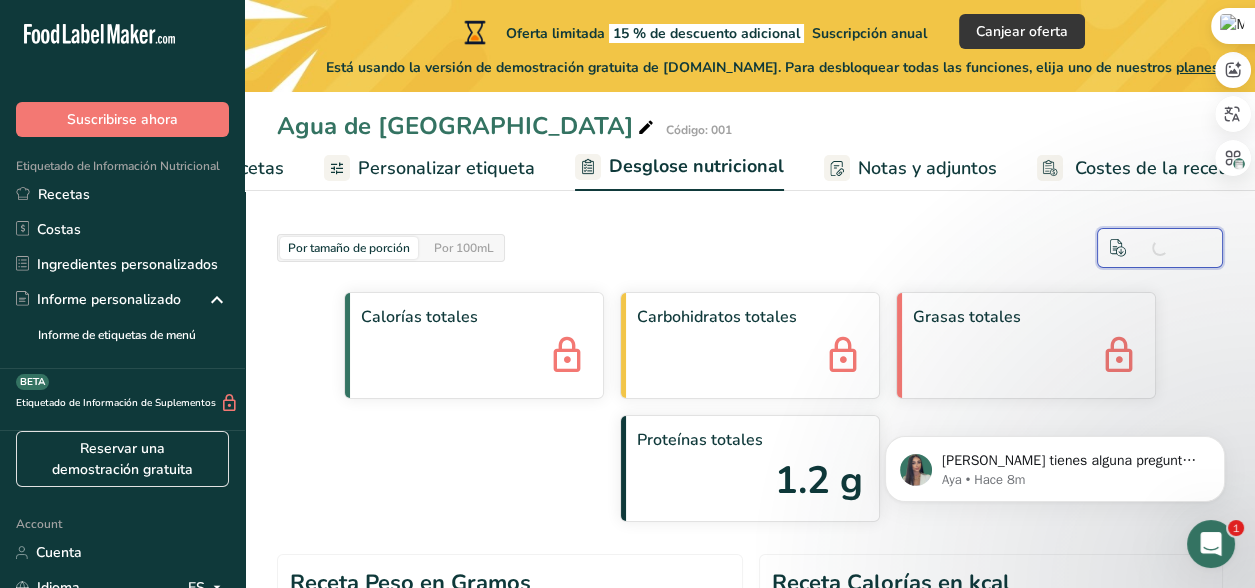 scroll, scrollTop: 0, scrollLeft: 0, axis: both 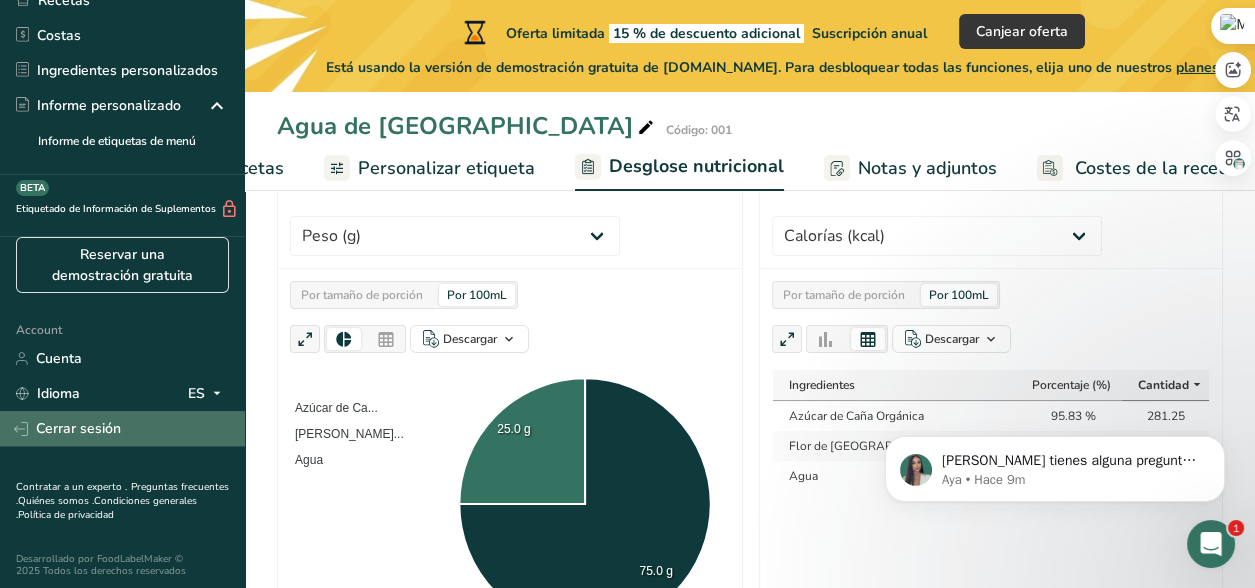 click on "Cerrar sesión" at bounding box center [122, 428] 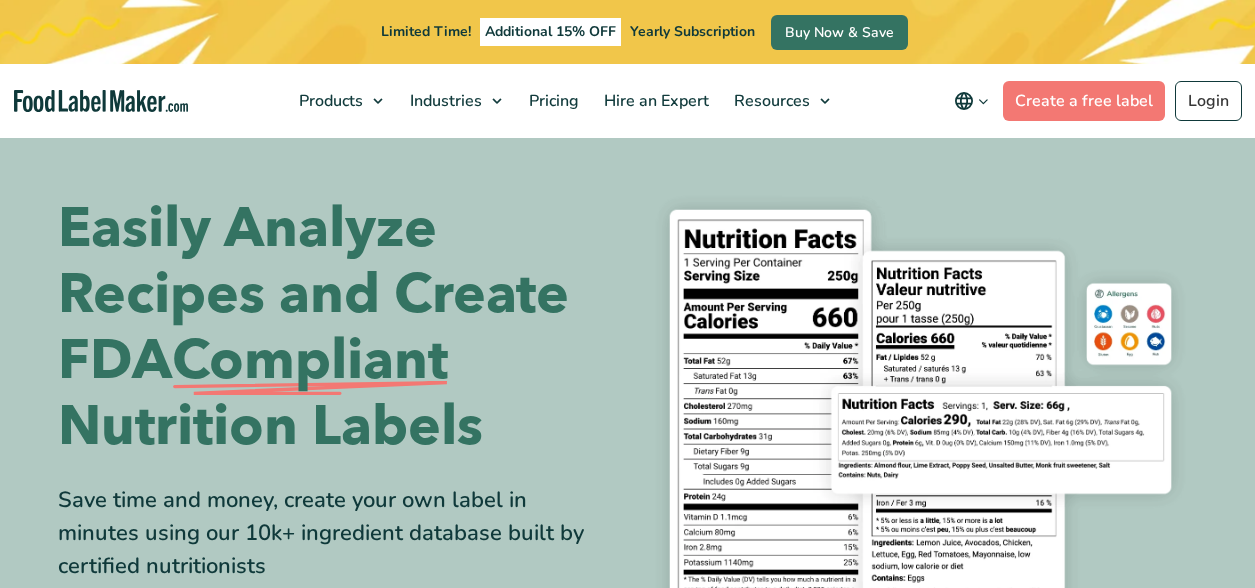 scroll, scrollTop: 0, scrollLeft: 0, axis: both 